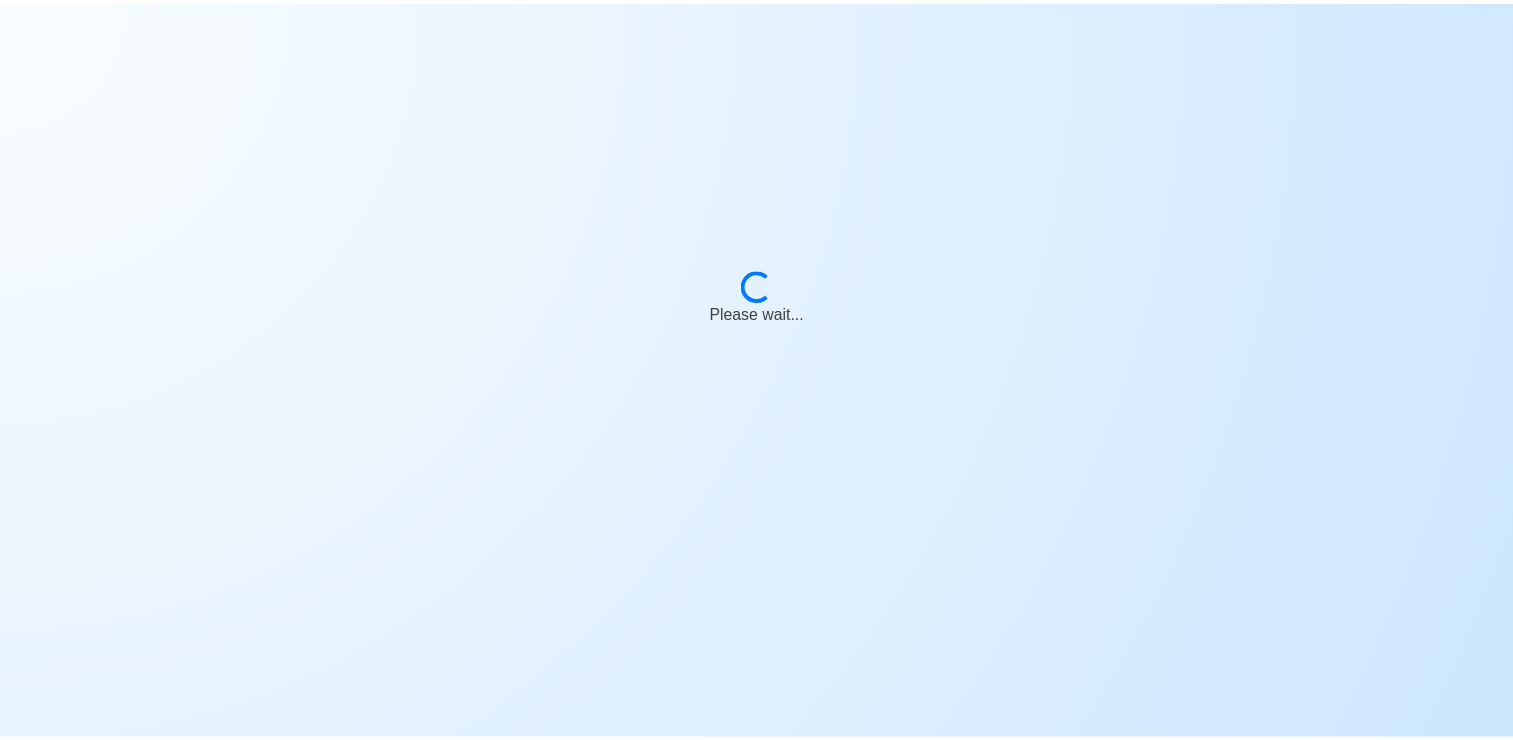 scroll, scrollTop: 0, scrollLeft: 0, axis: both 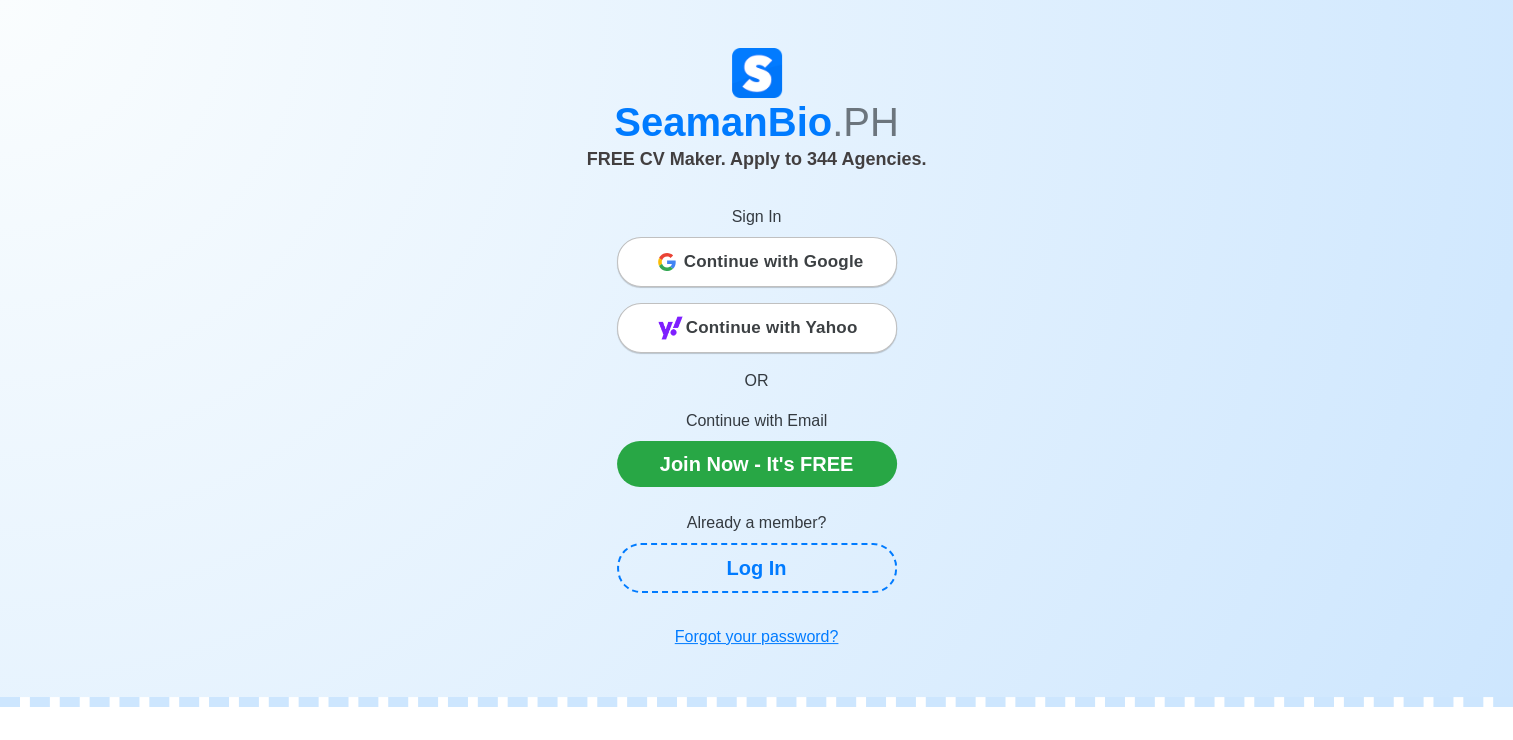 click on "Continue with Google" at bounding box center (774, 262) 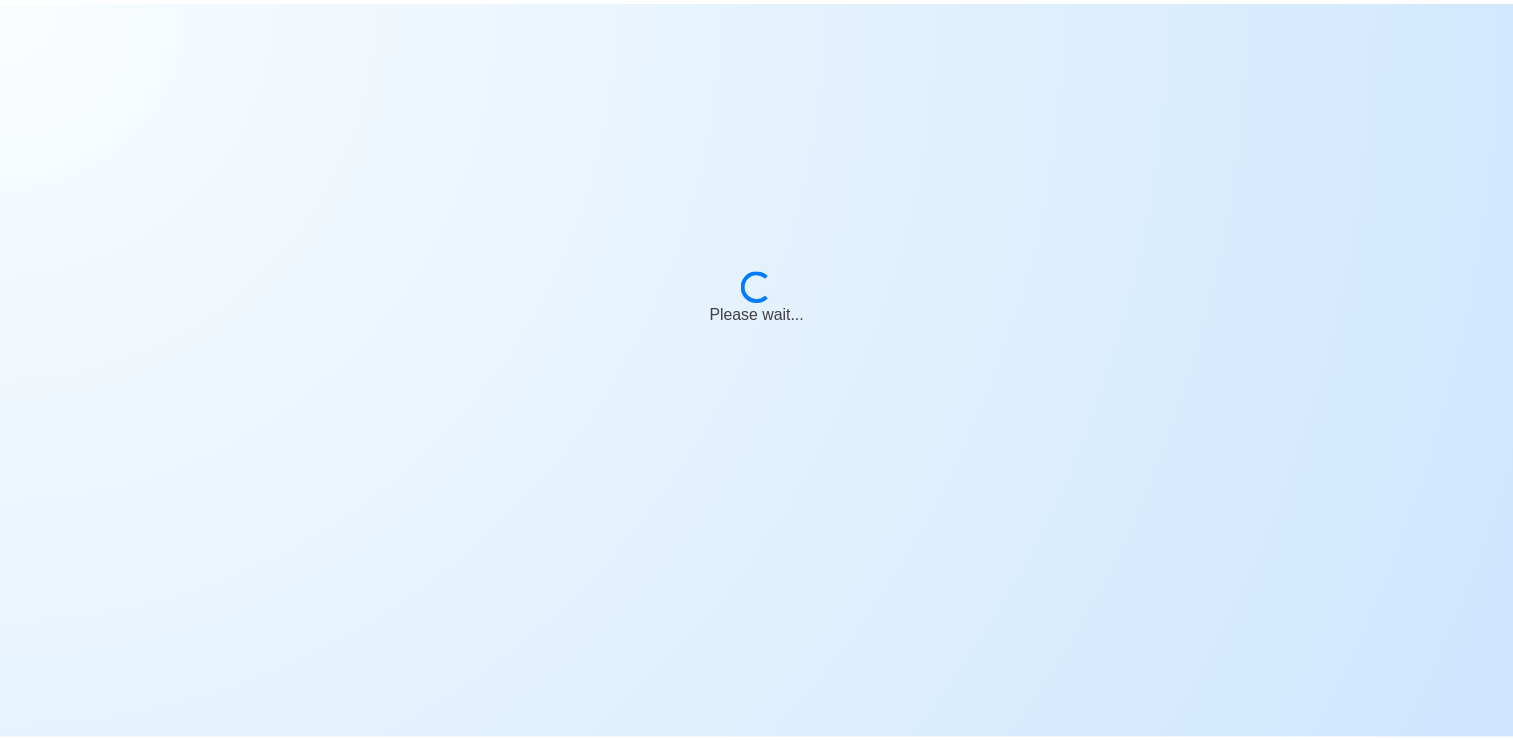 scroll, scrollTop: 0, scrollLeft: 0, axis: both 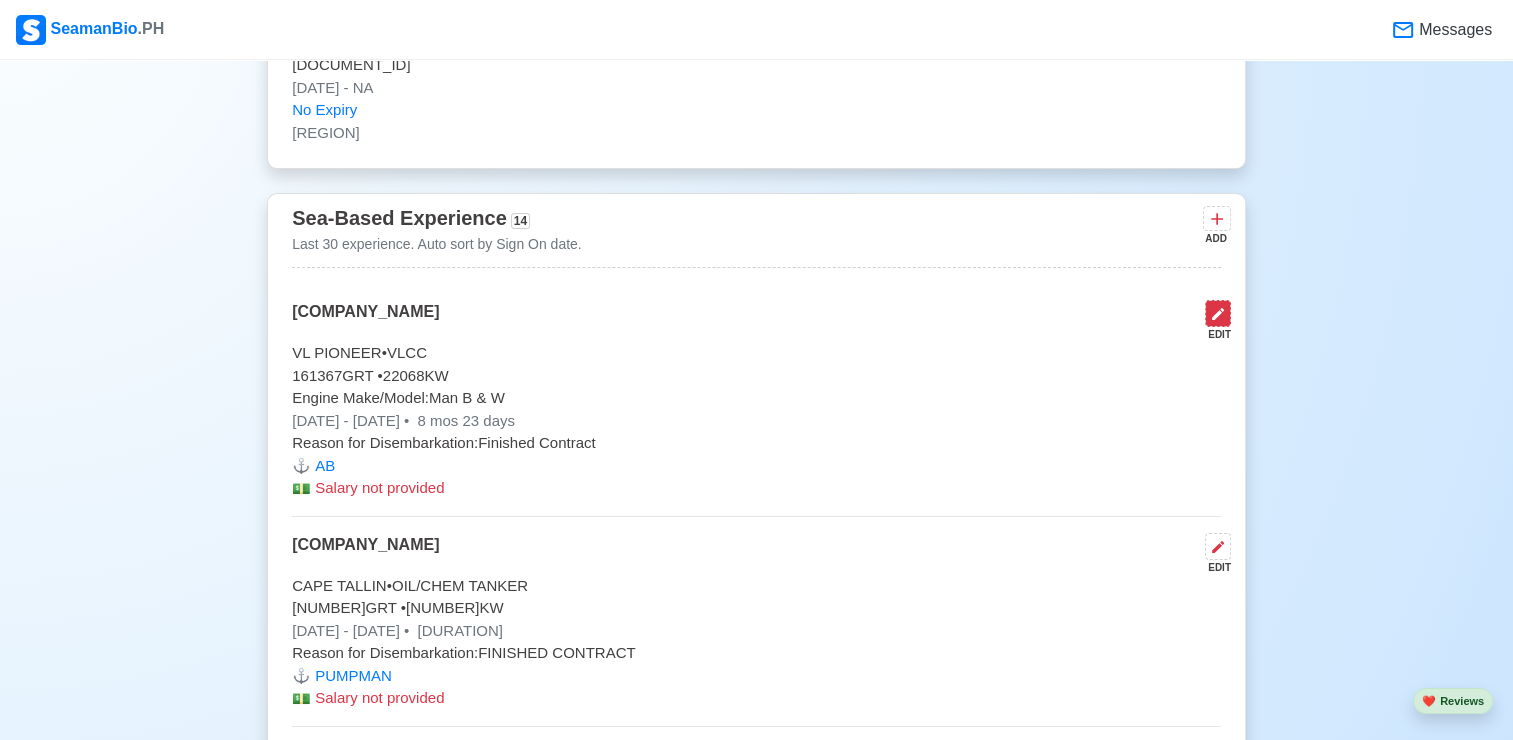 click 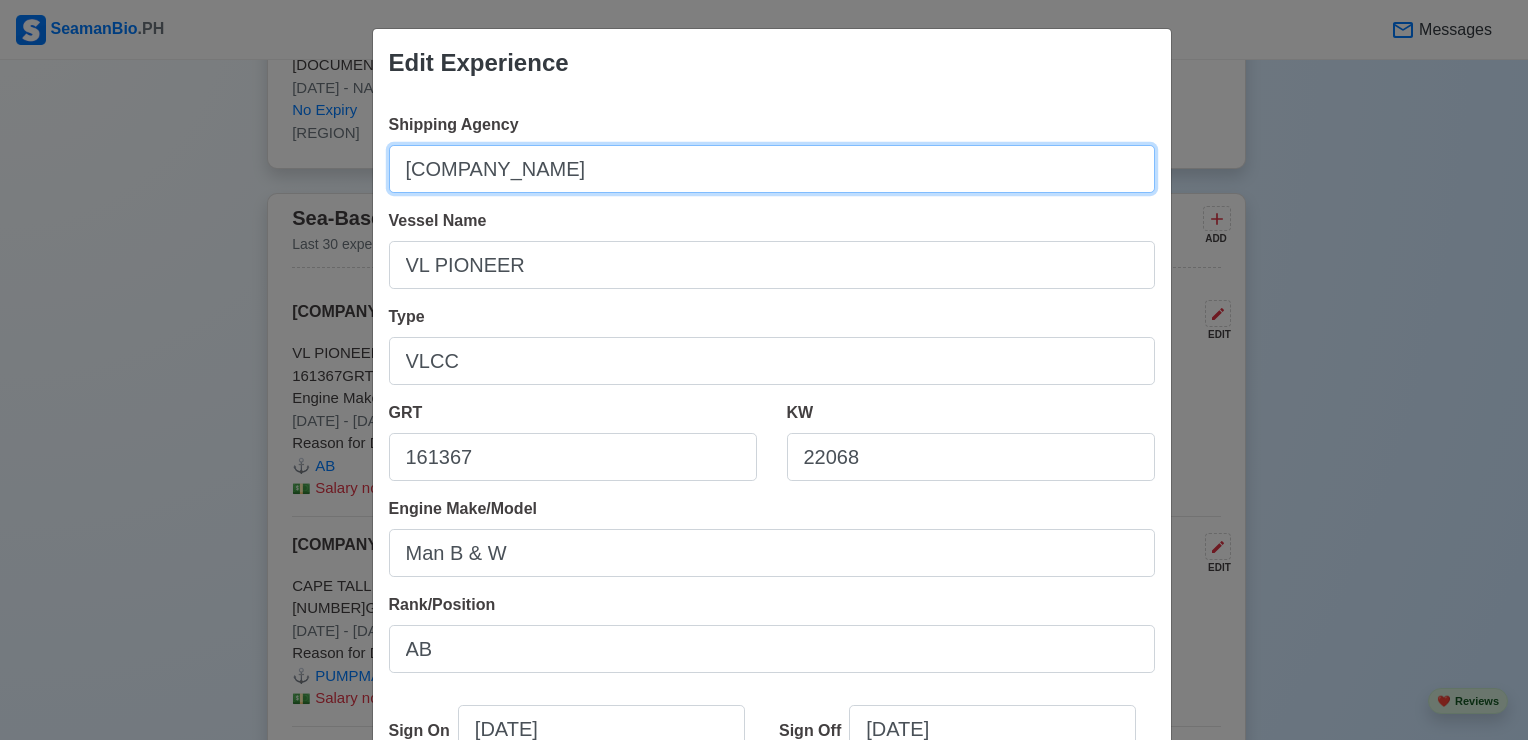 click on "[COMPANY_NAME]" at bounding box center [772, 169] 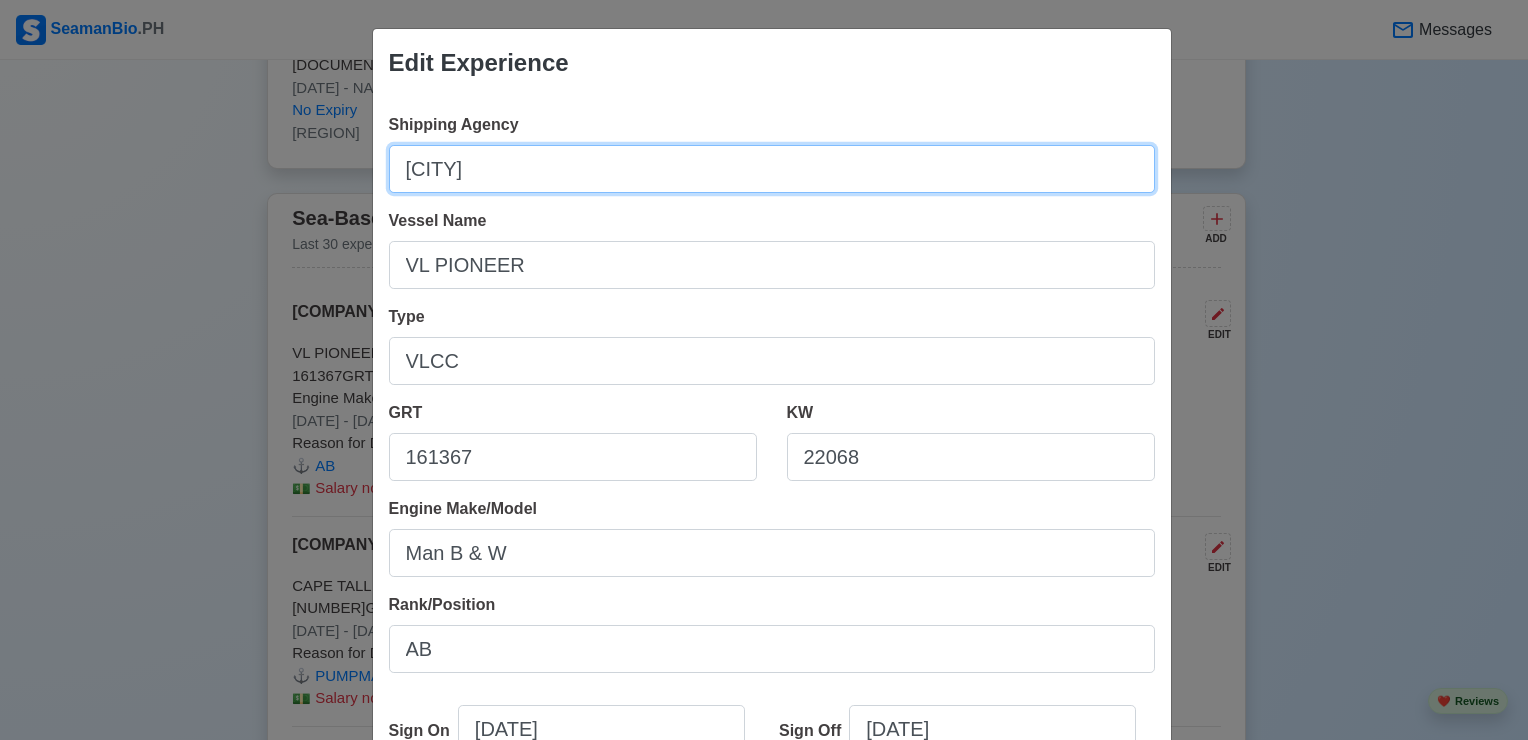 type on "S" 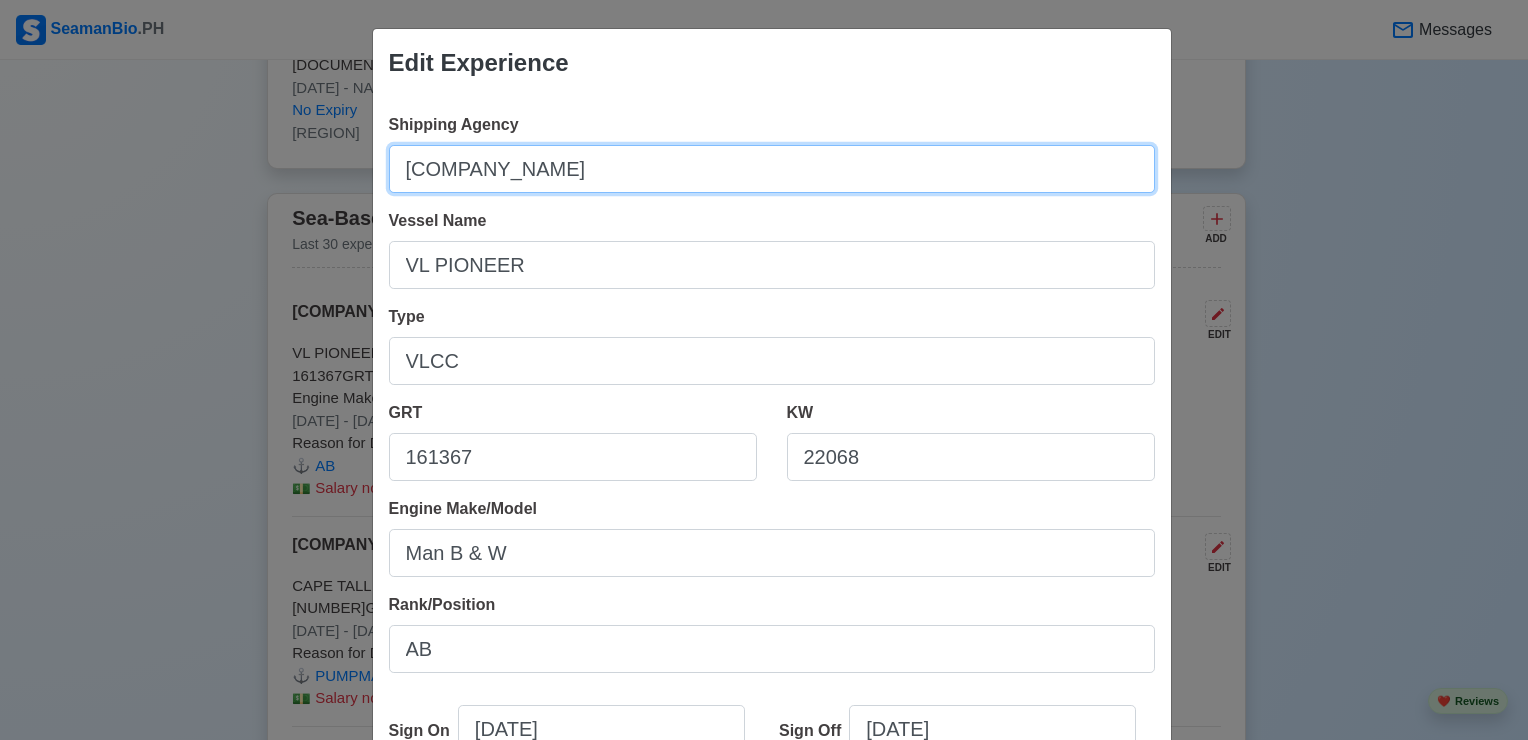 type on "[COMPANY_NAME]" 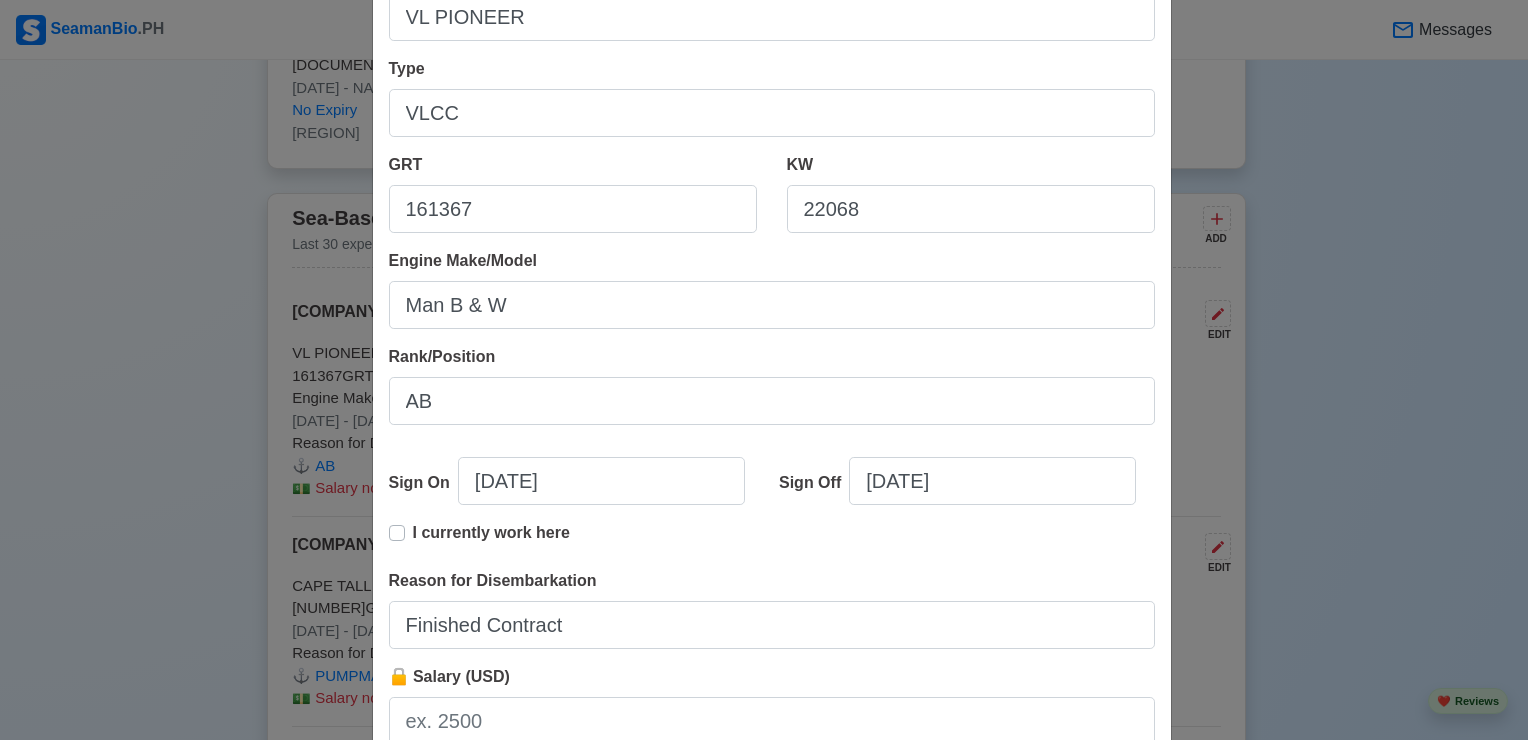 scroll, scrollTop: 245, scrollLeft: 0, axis: vertical 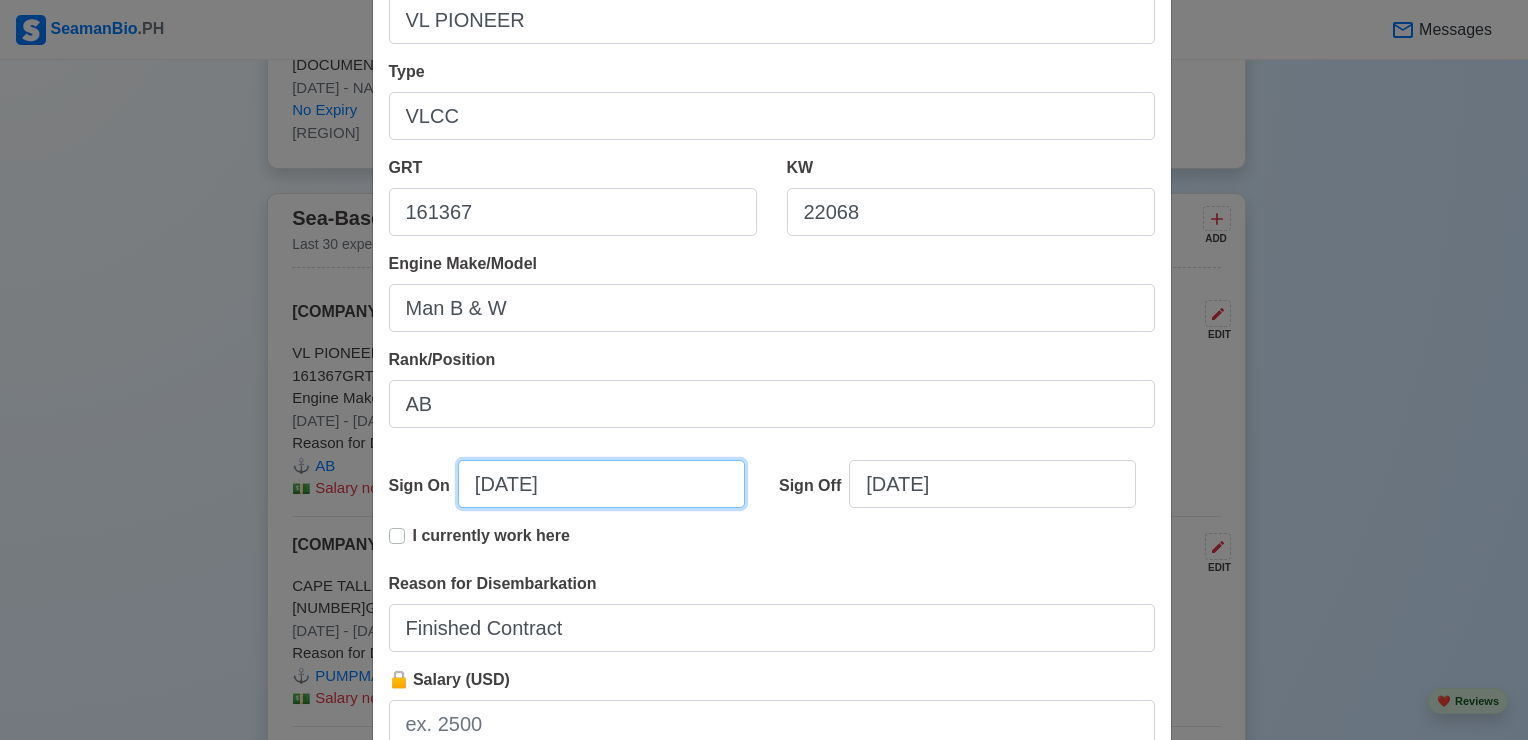 select on "****" 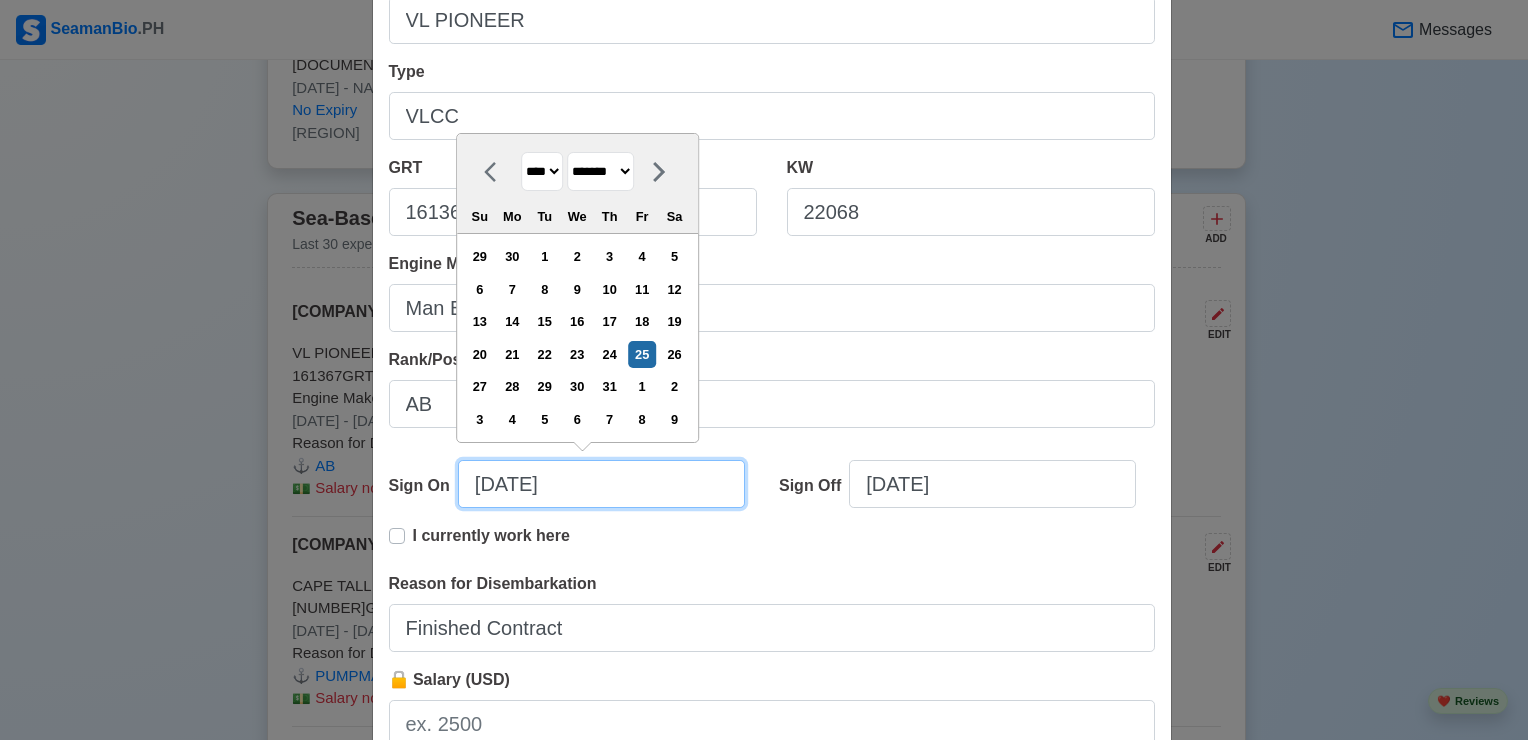 click on "[DATE]" at bounding box center (601, 484) 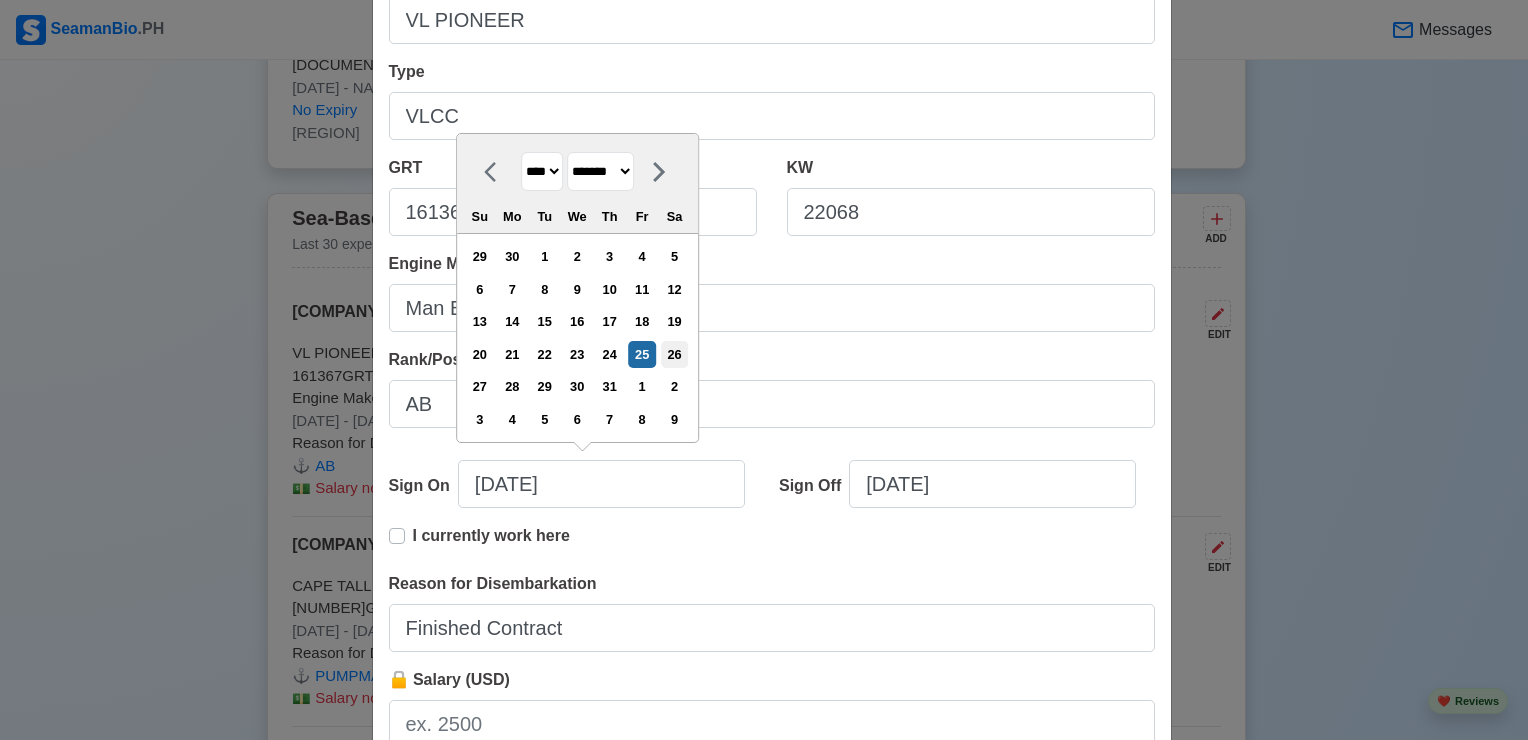click on "26" at bounding box center [674, 354] 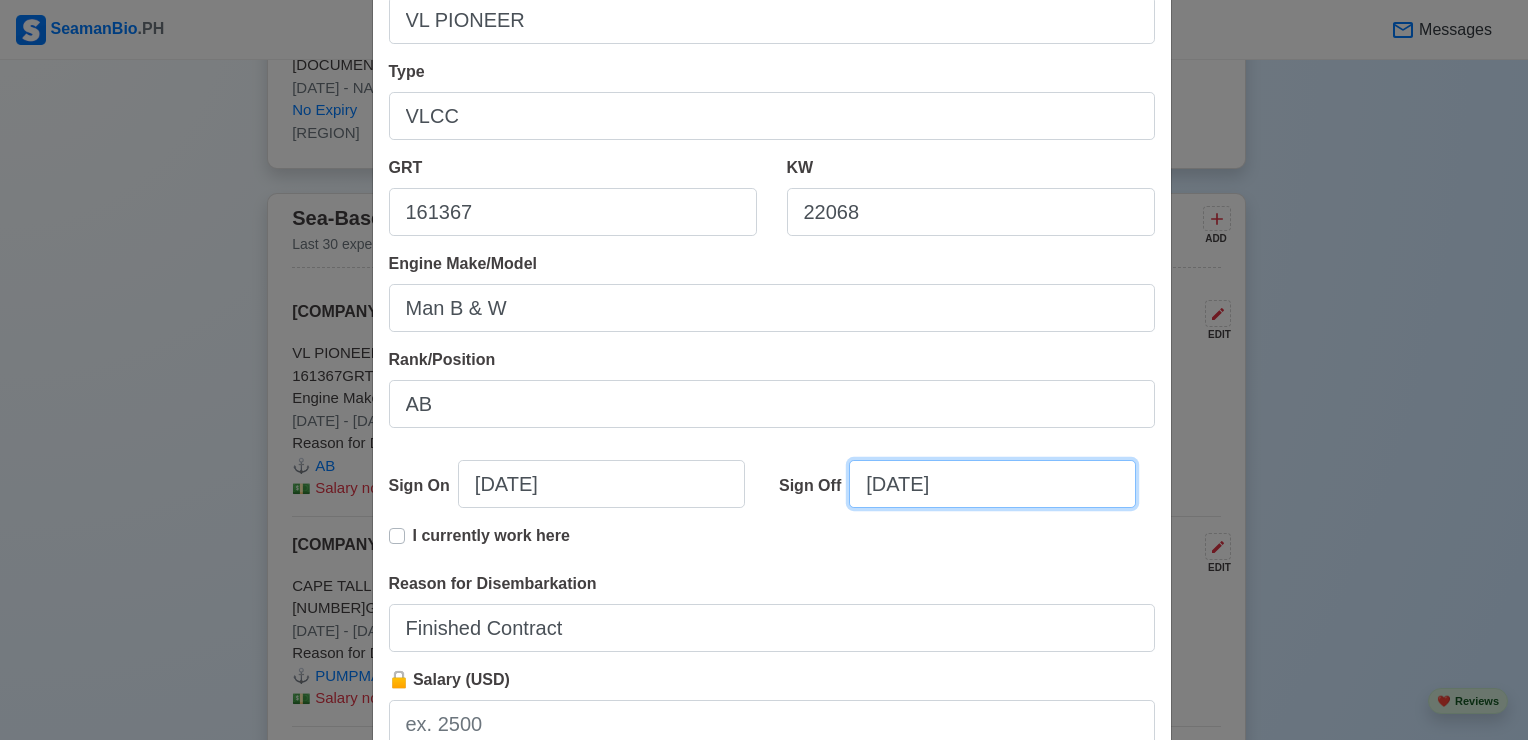 select on "****" 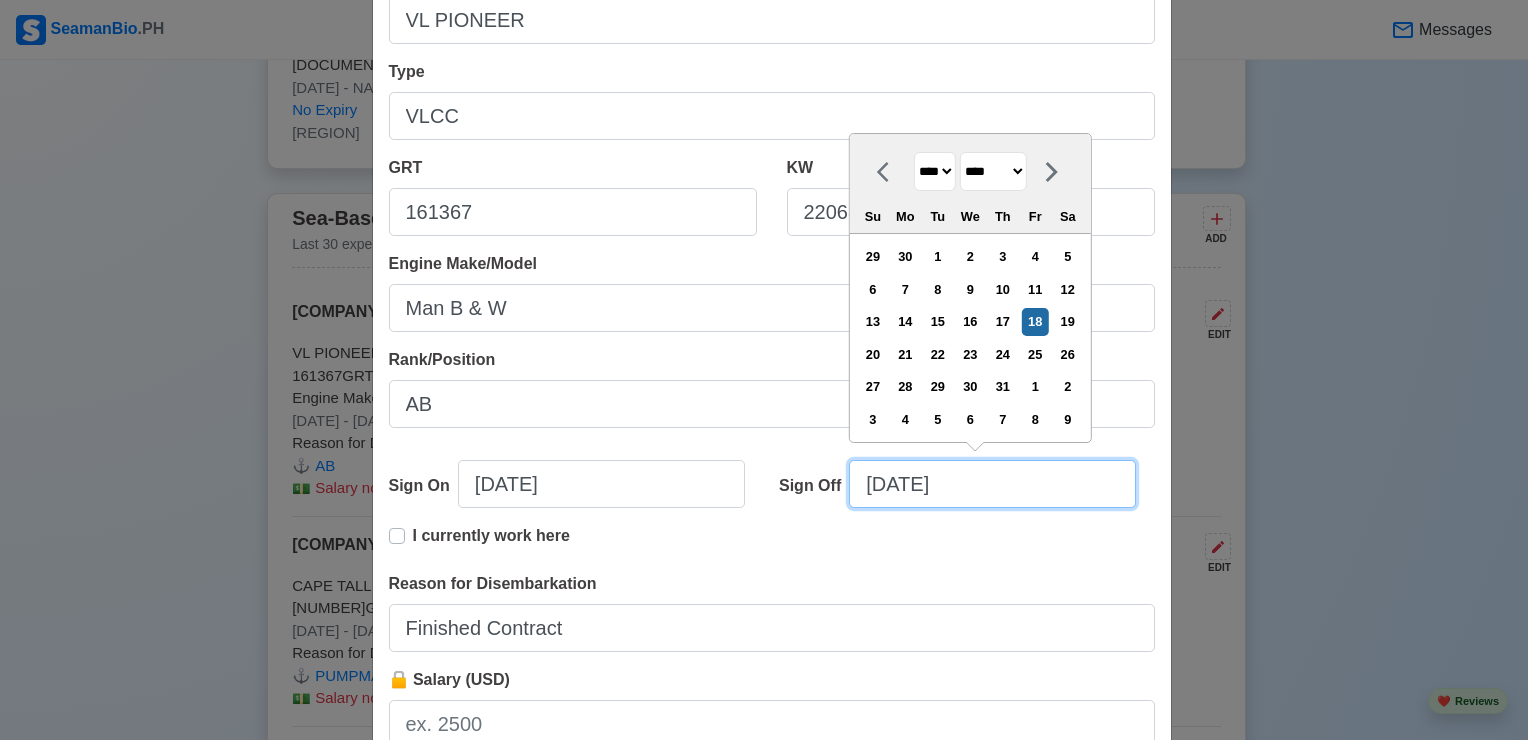 click on "[DATE]" at bounding box center [992, 484] 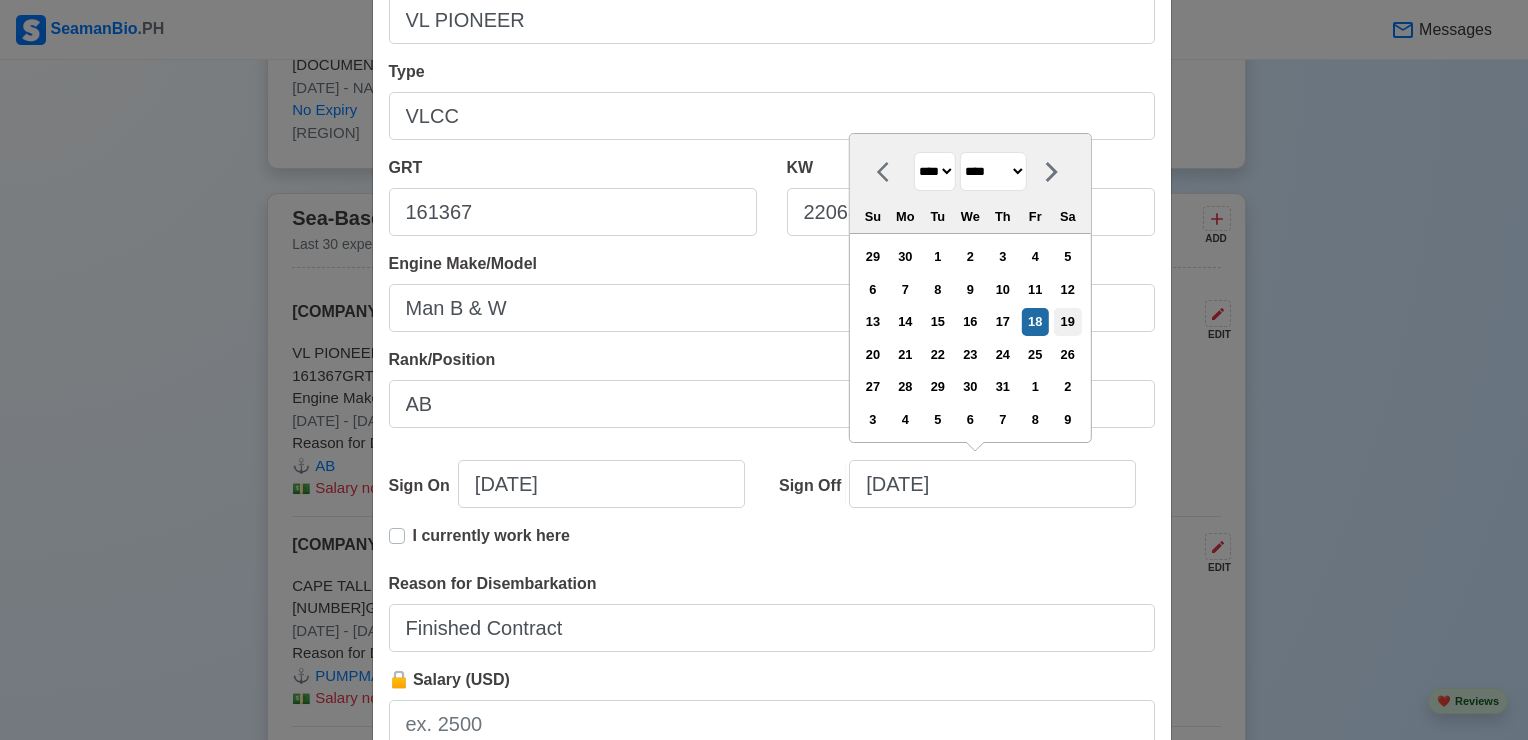 click on "19" at bounding box center (1067, 321) 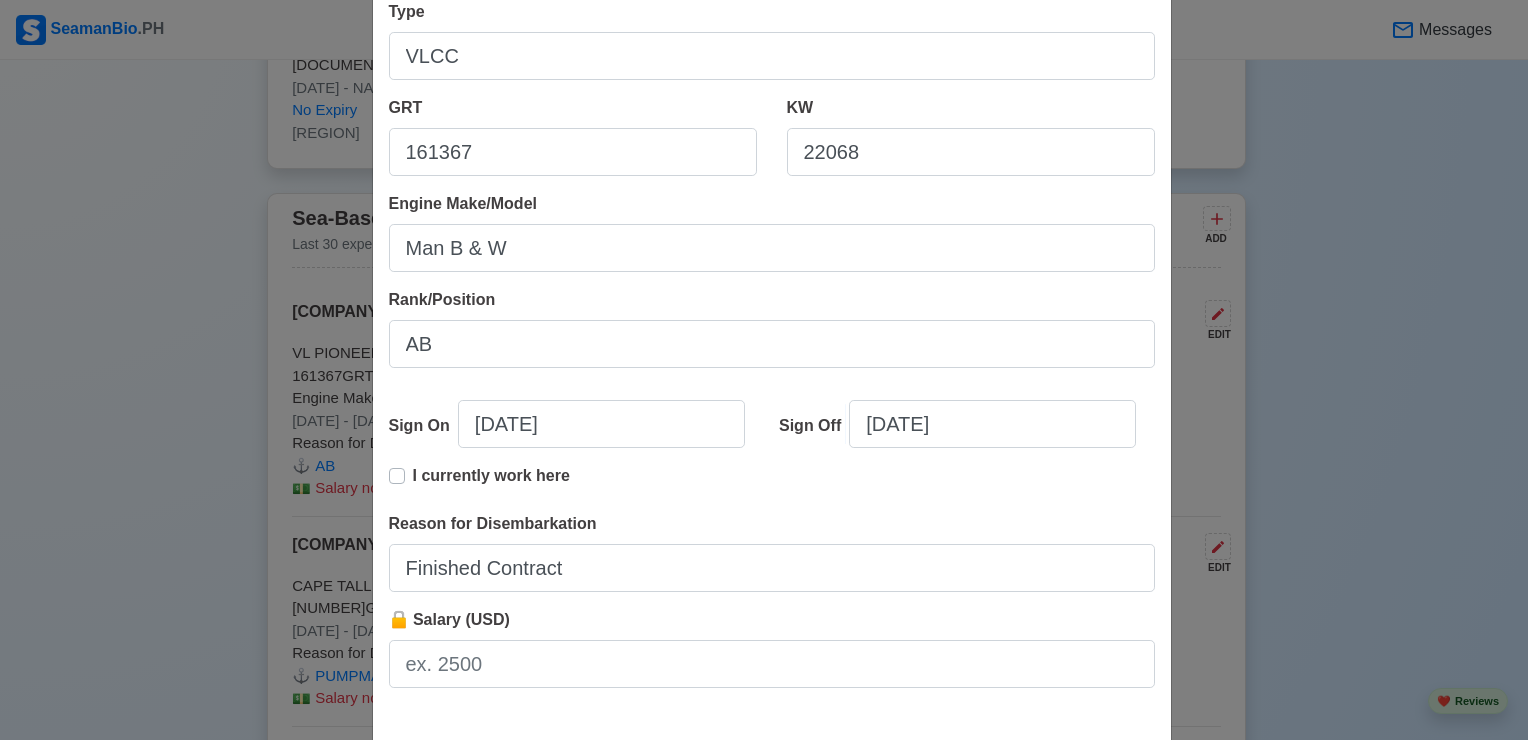 scroll, scrollTop: 399, scrollLeft: 0, axis: vertical 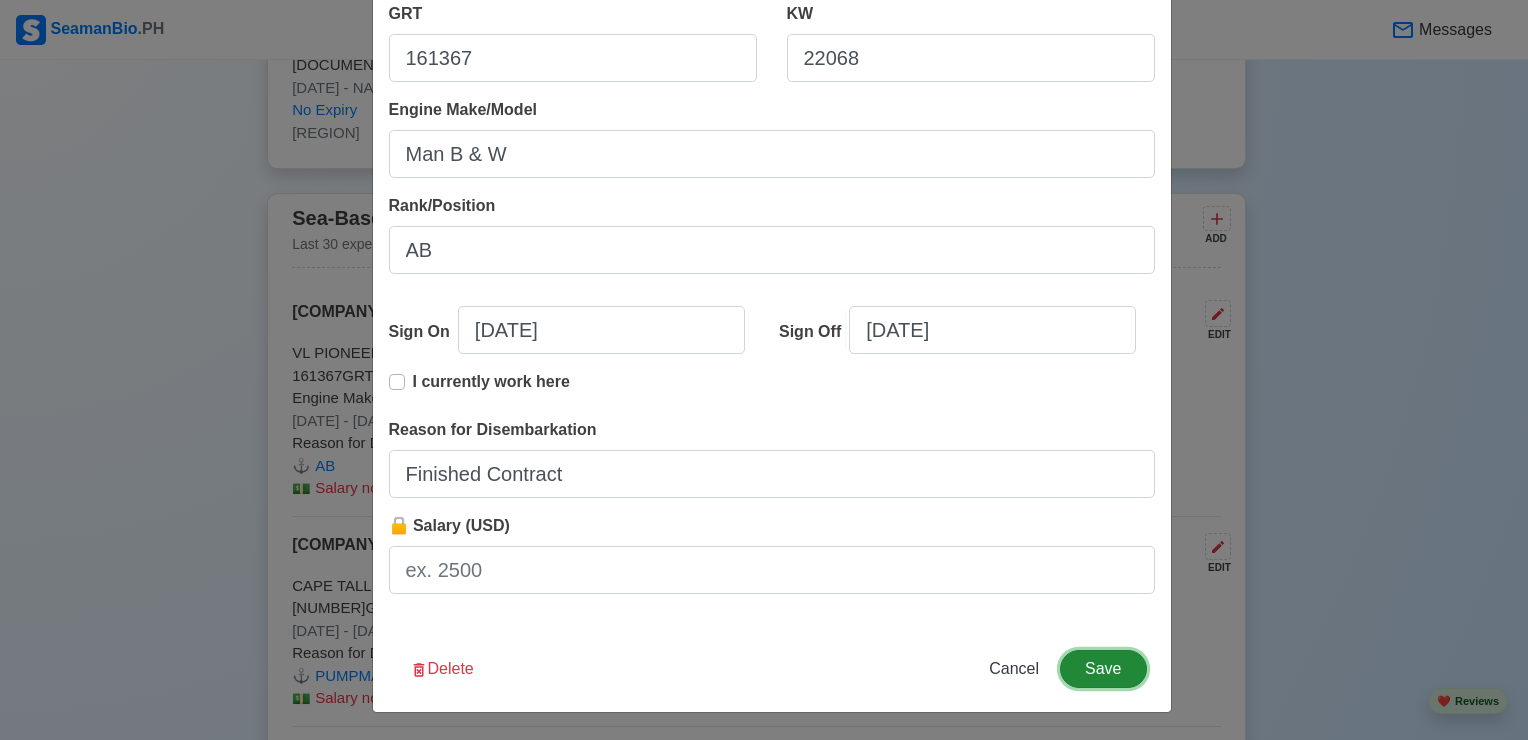click on "Save" at bounding box center [1103, 669] 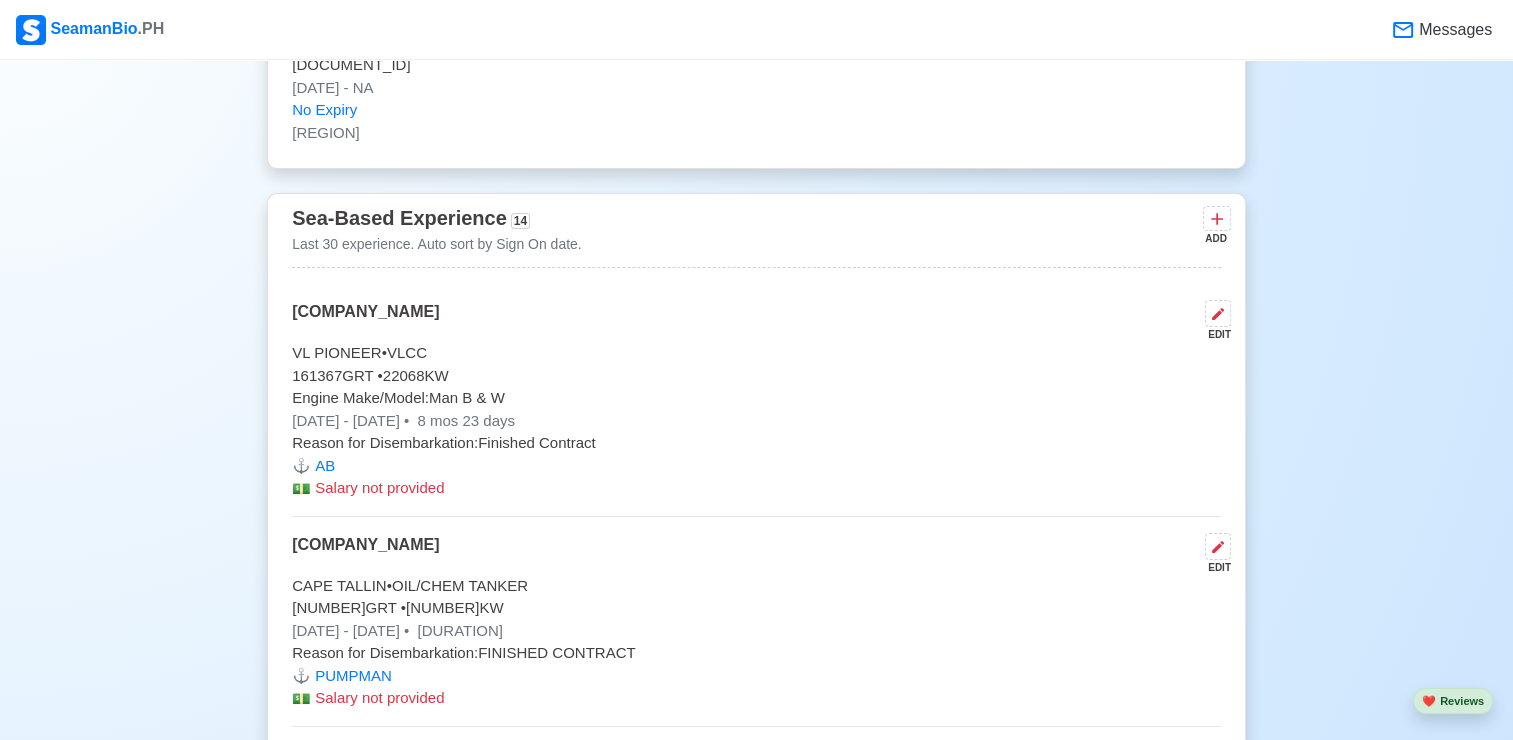 click on "Engine Make/Model:  Man B & W" at bounding box center (756, 398) 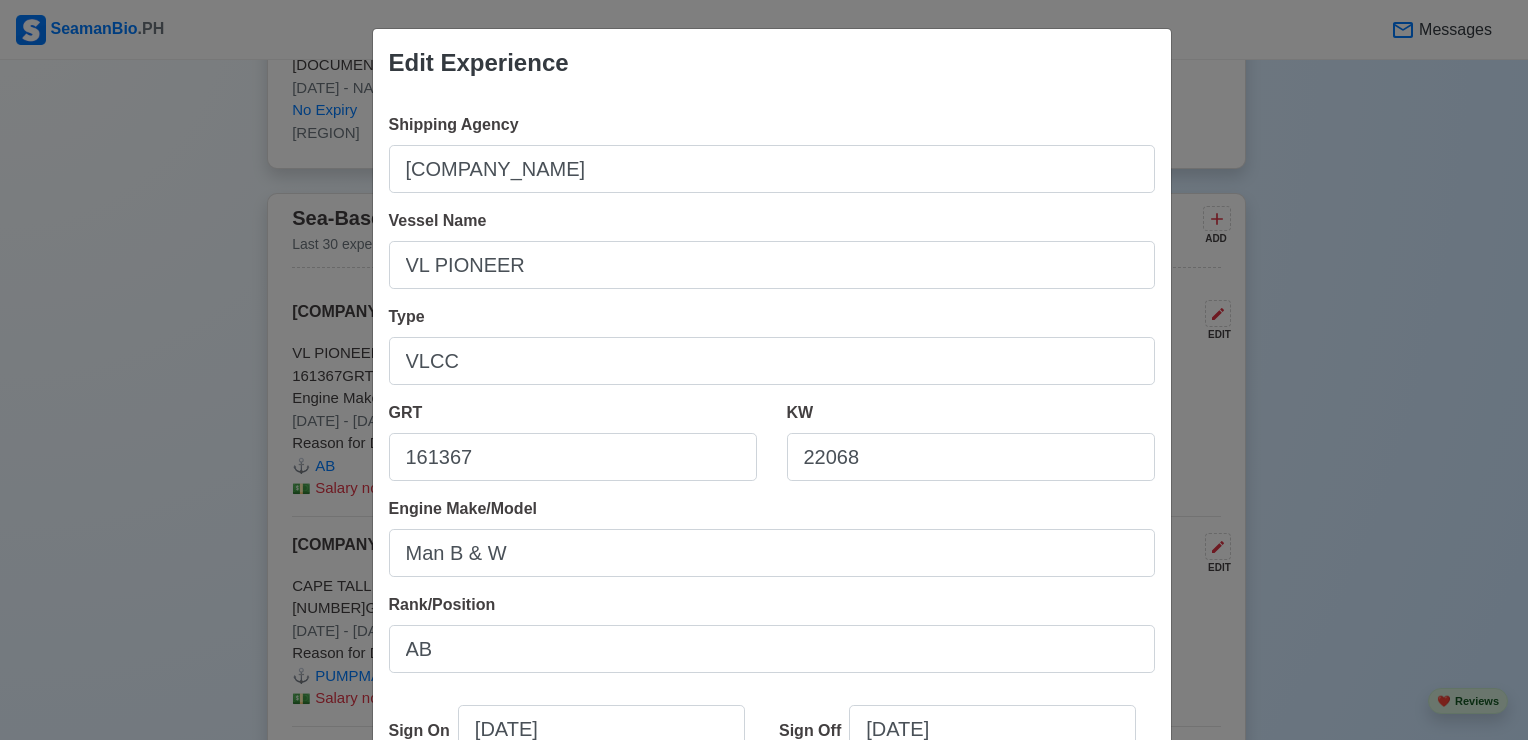 click on "Edit Experience Shipping Agency [COMPANY_NAME] Vessel Name [VESSEL_NAME] Type VLCC GRT 161367 KW 22068 Engine Make/Model Man B & W Rank/Position AB Sign On [DATE] Sign Off [DATE] I currently work here Reason for Disembarkation Finished Contract 🔒 Salary (USD)  Delete Cancel Save" at bounding box center (764, 370) 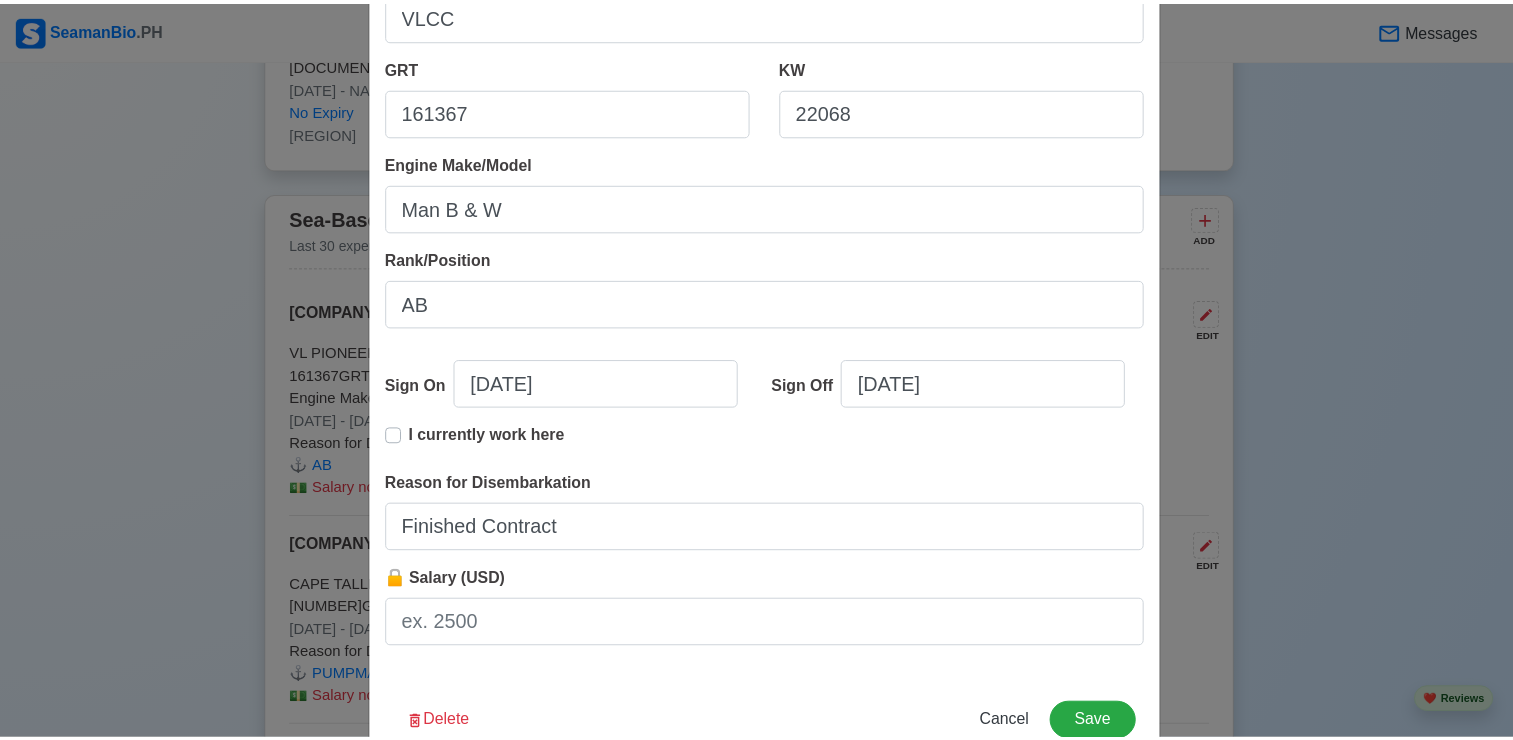 scroll, scrollTop: 399, scrollLeft: 0, axis: vertical 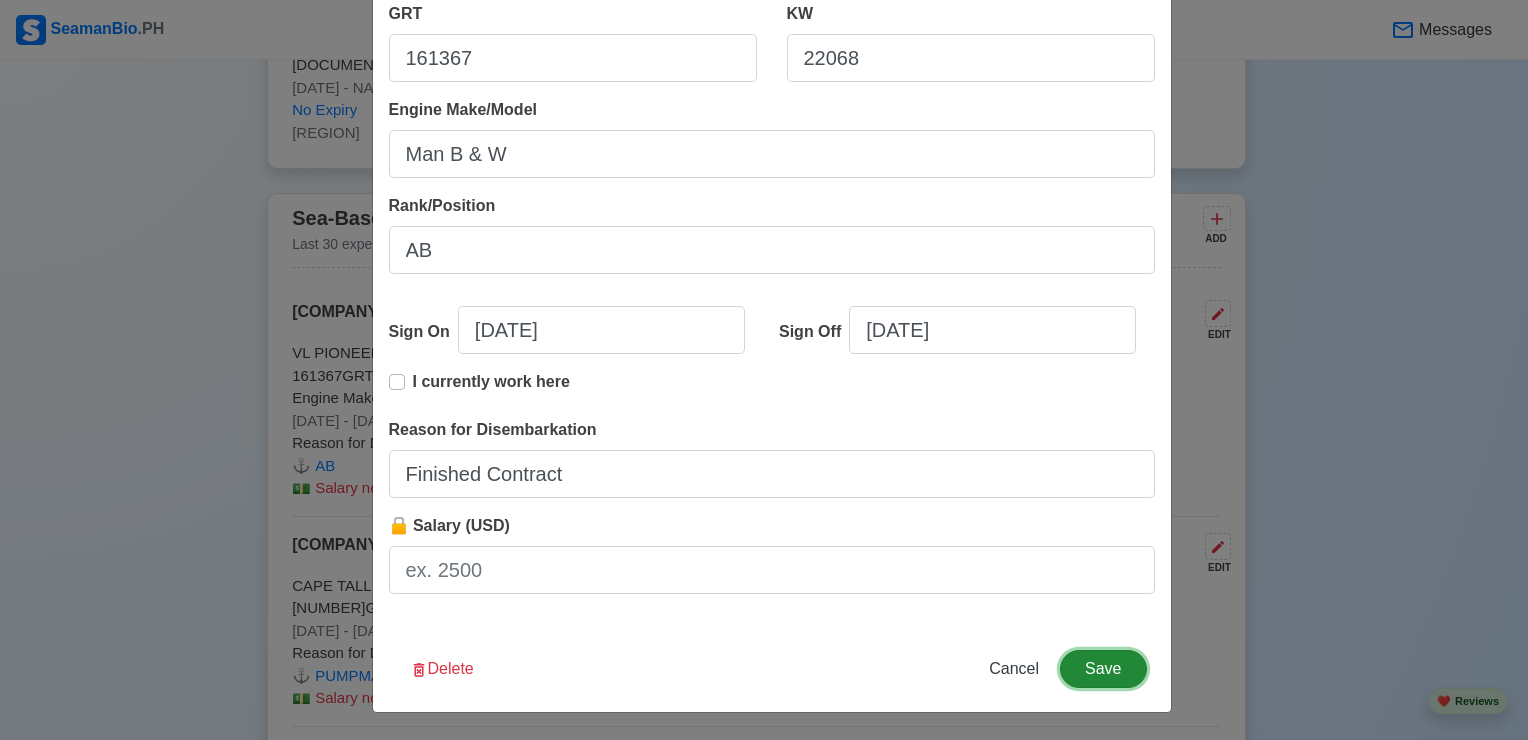 click on "Save" at bounding box center [1103, 669] 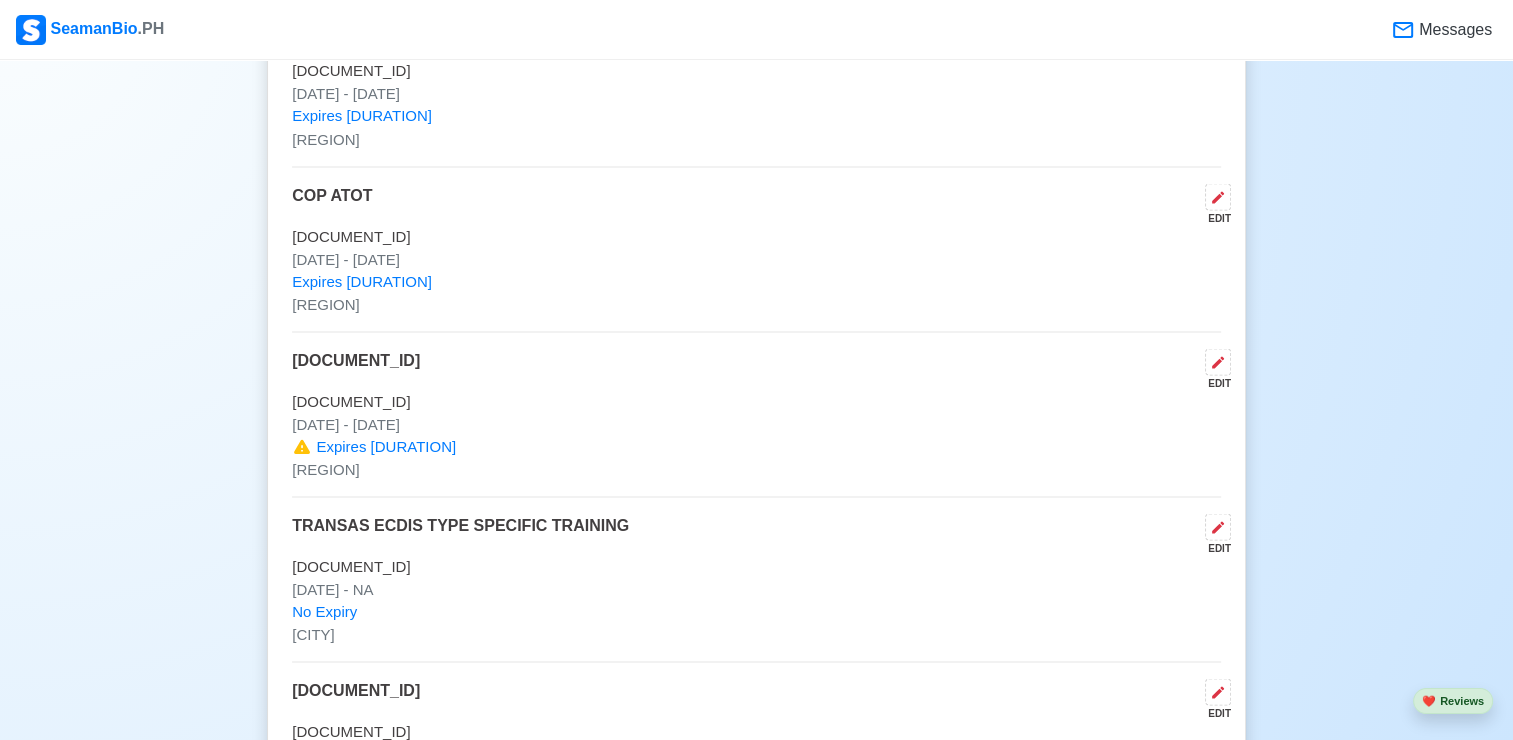 scroll, scrollTop: 3668, scrollLeft: 0, axis: vertical 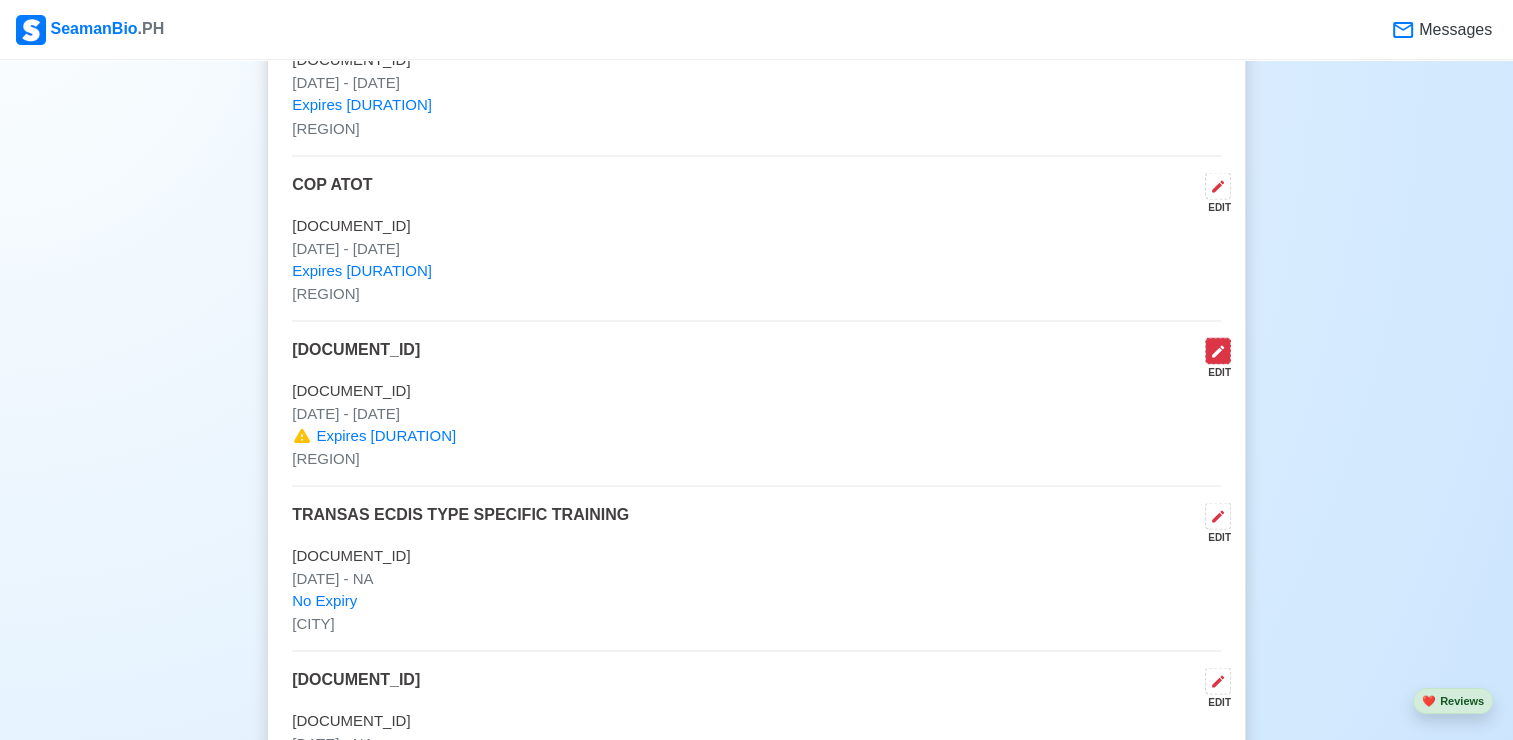 click 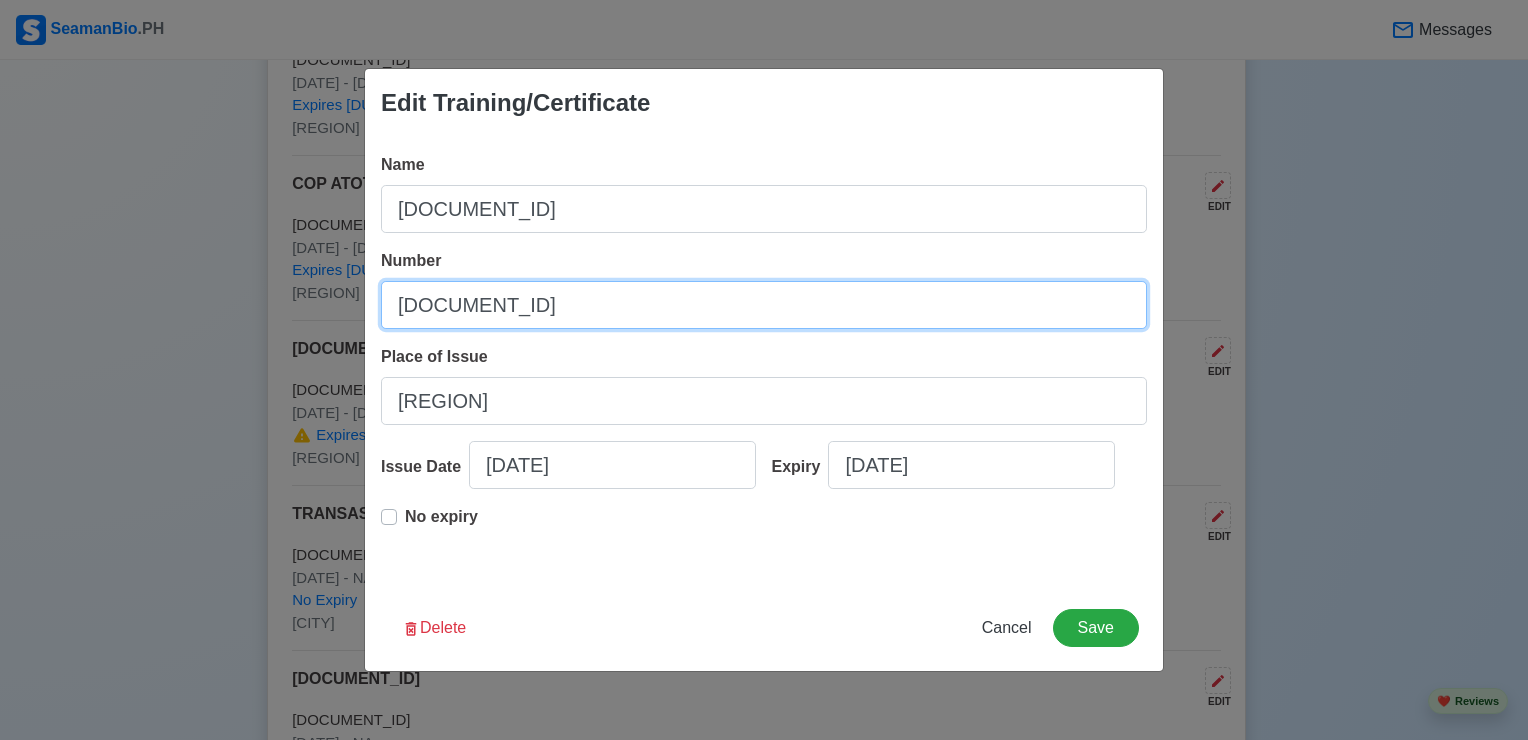 click on "[DOCUMENT_ID]" at bounding box center (764, 305) 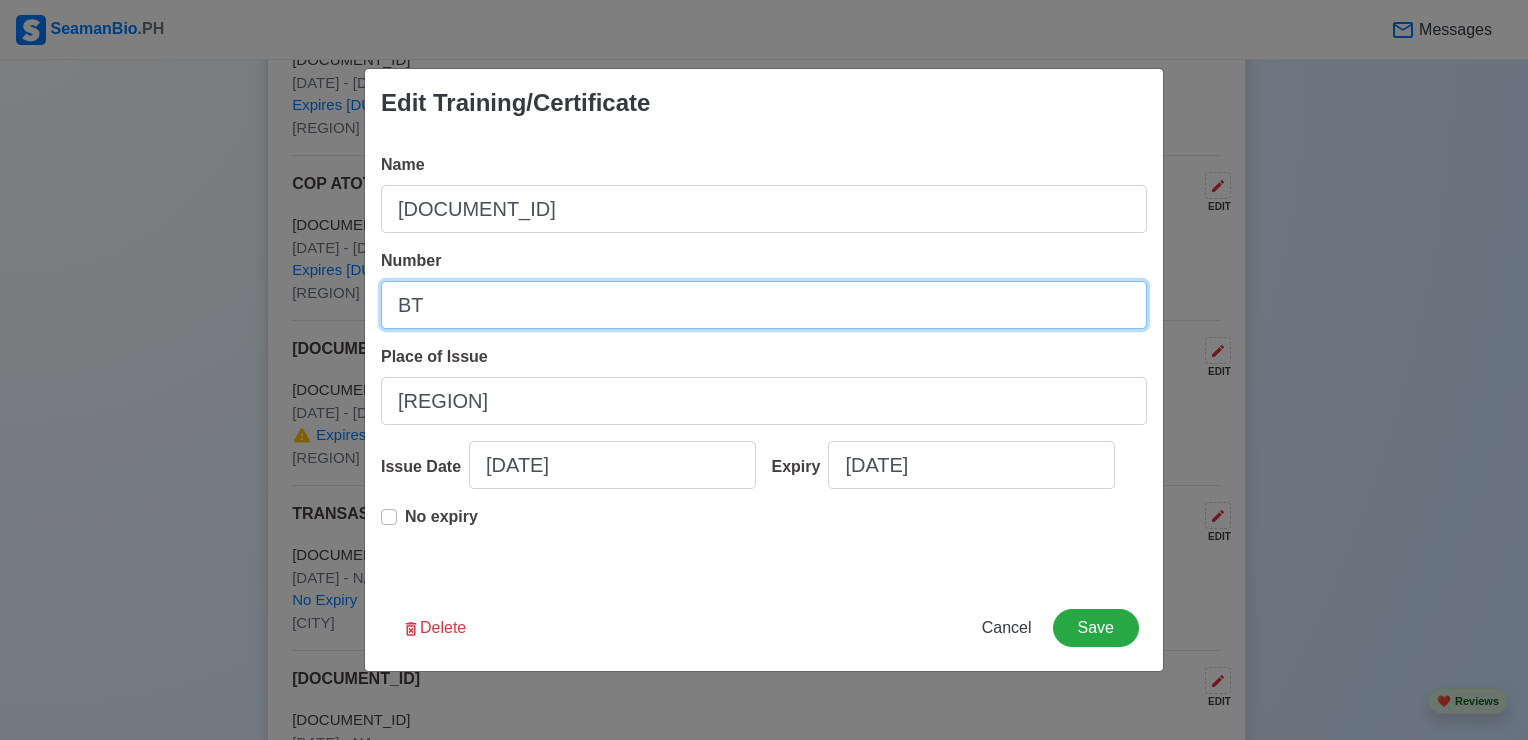 type on "B" 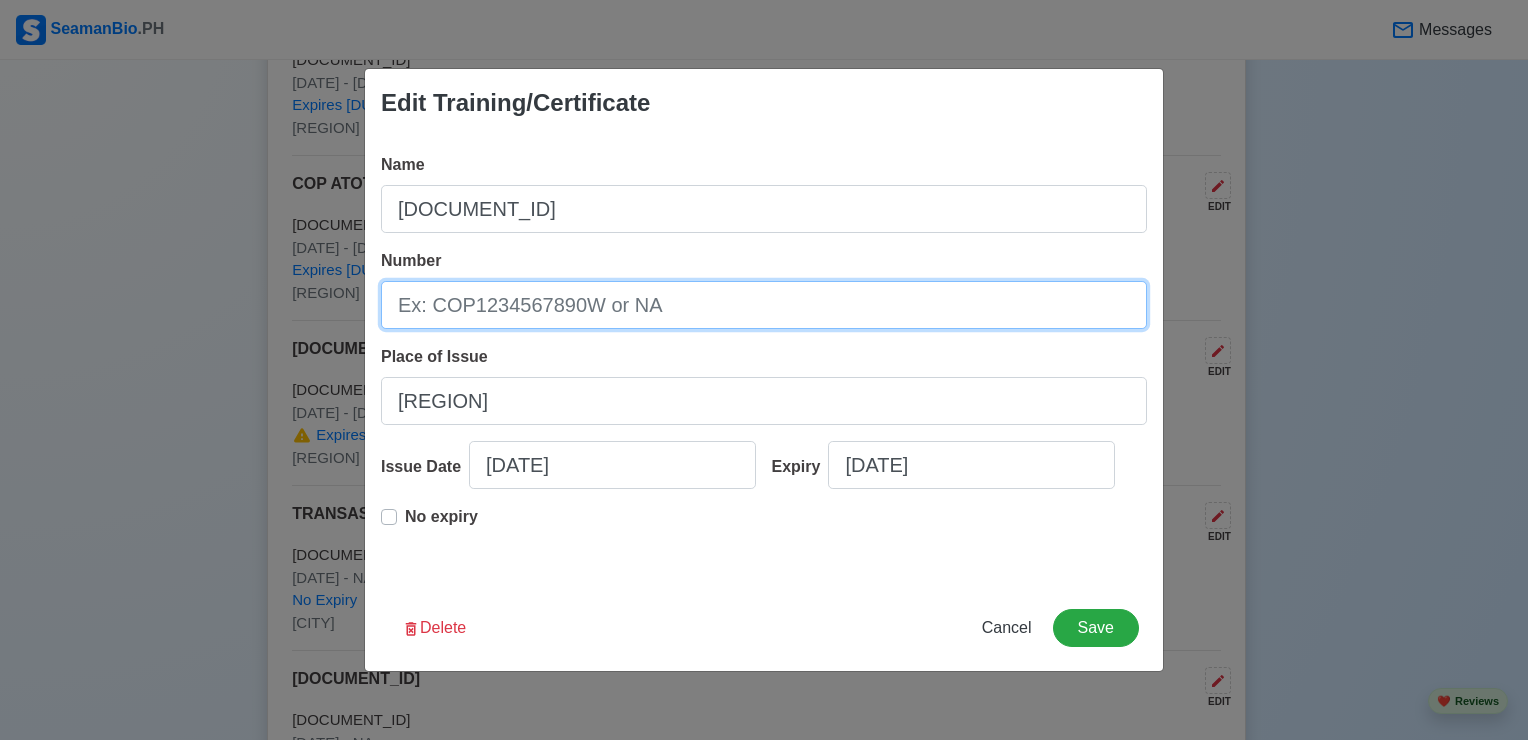 paste on "[DOCUMENT_ID]" 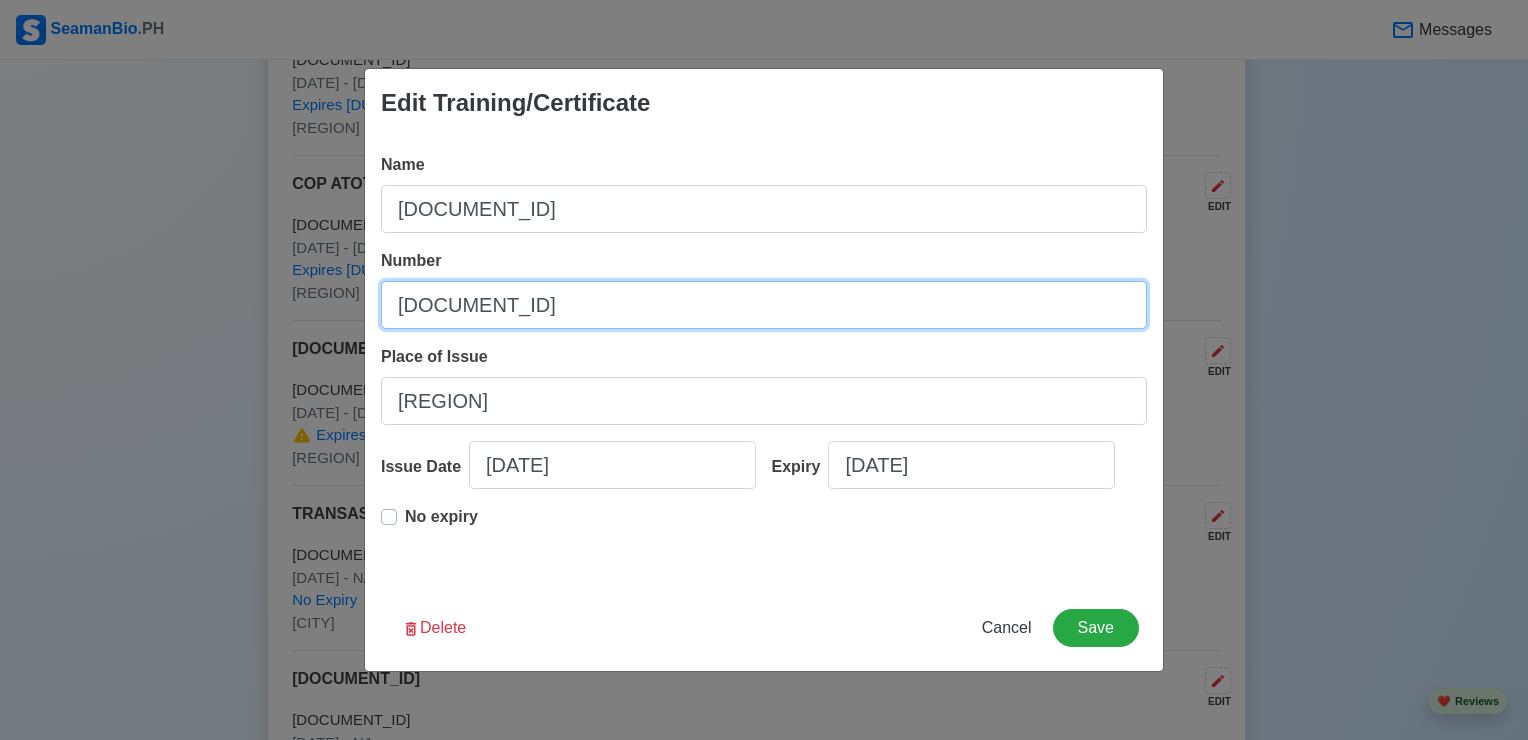 type on "[DOCUMENT_ID]" 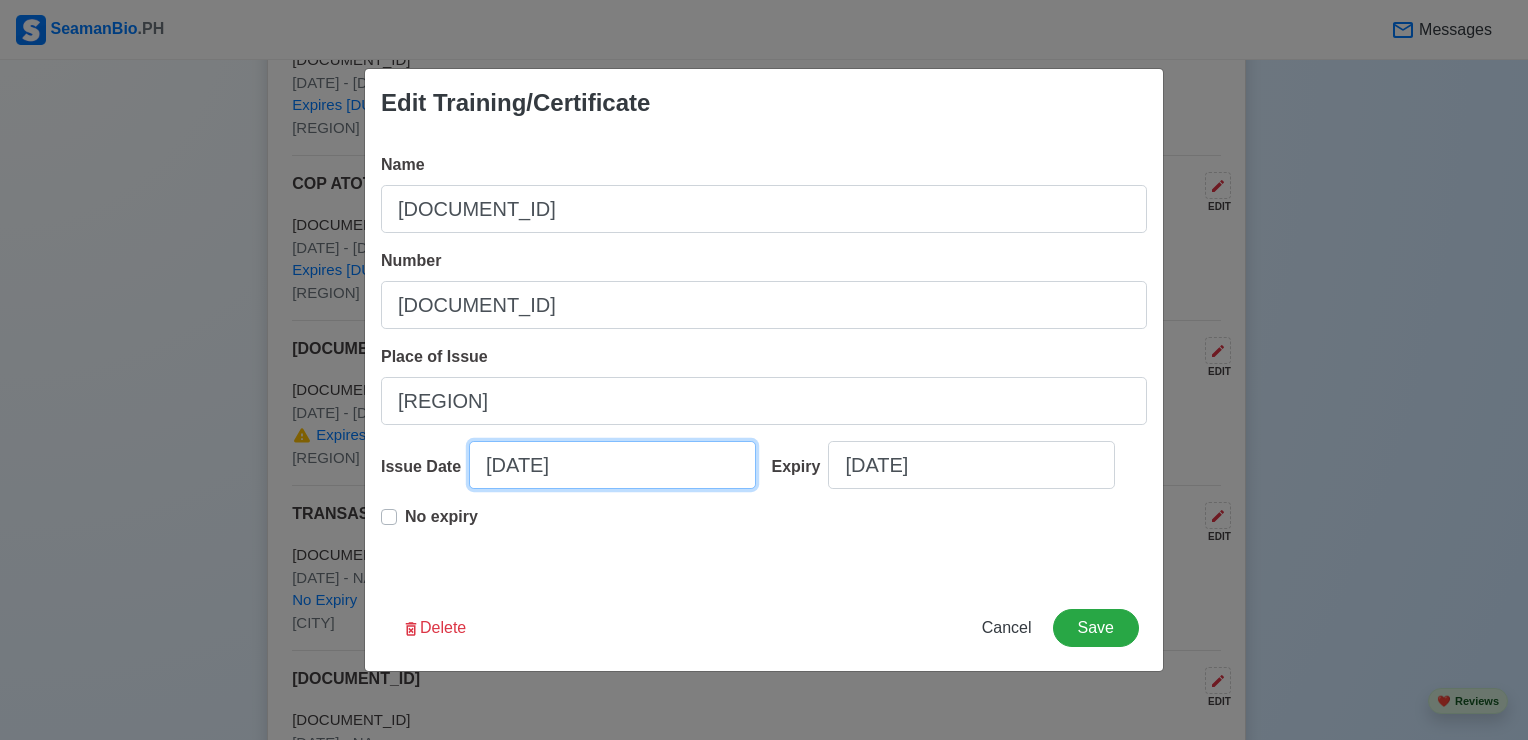select on "****" 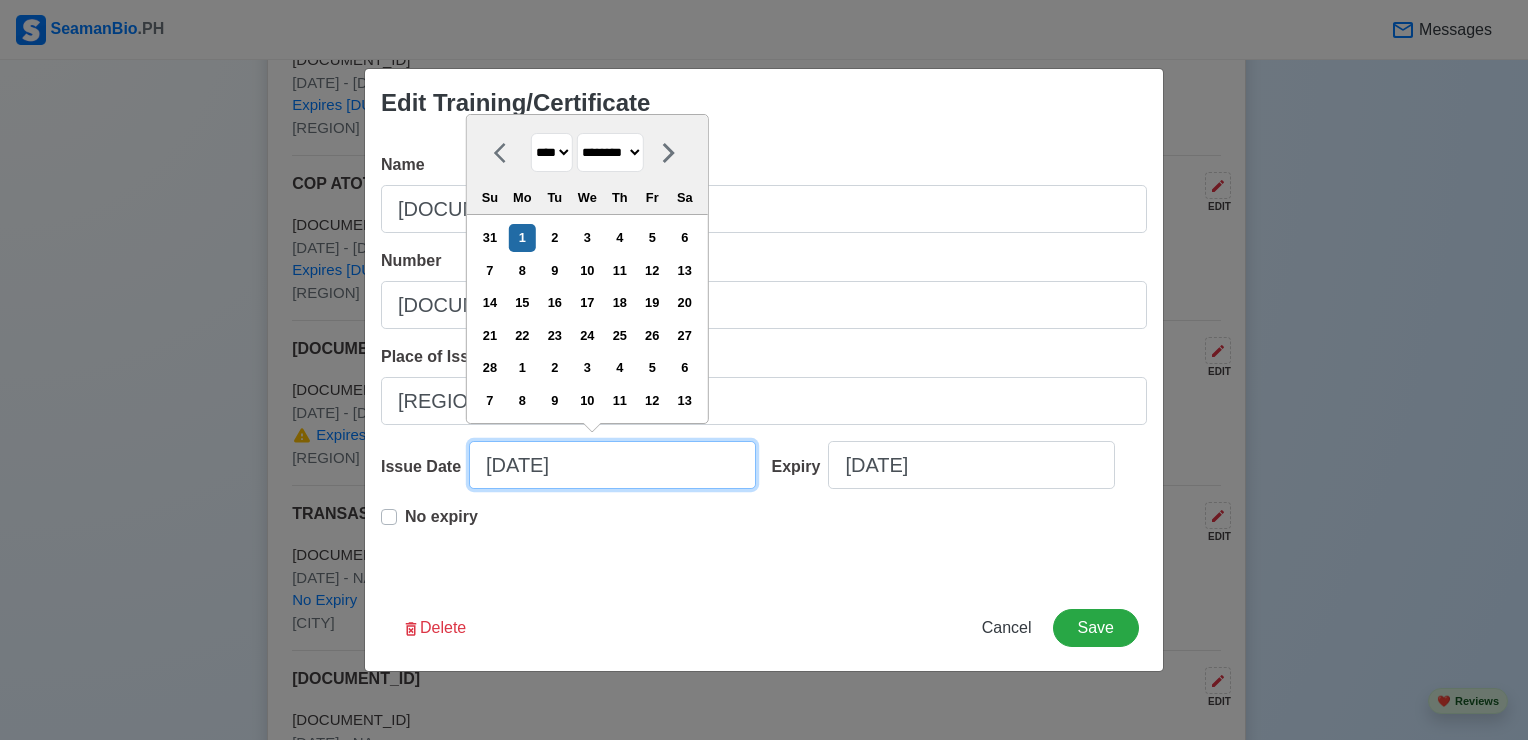 click on "[DATE]" at bounding box center [612, 465] 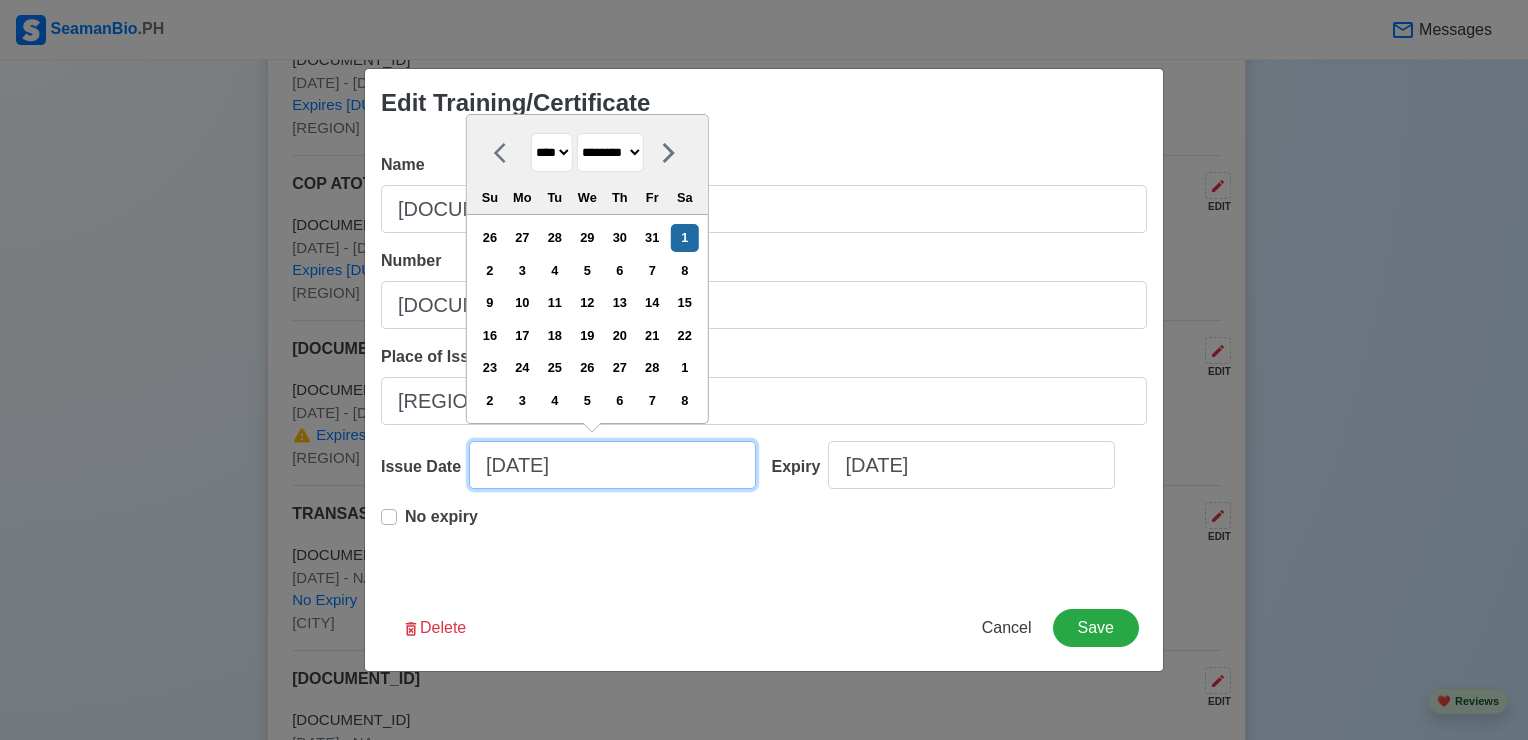 type on "0" 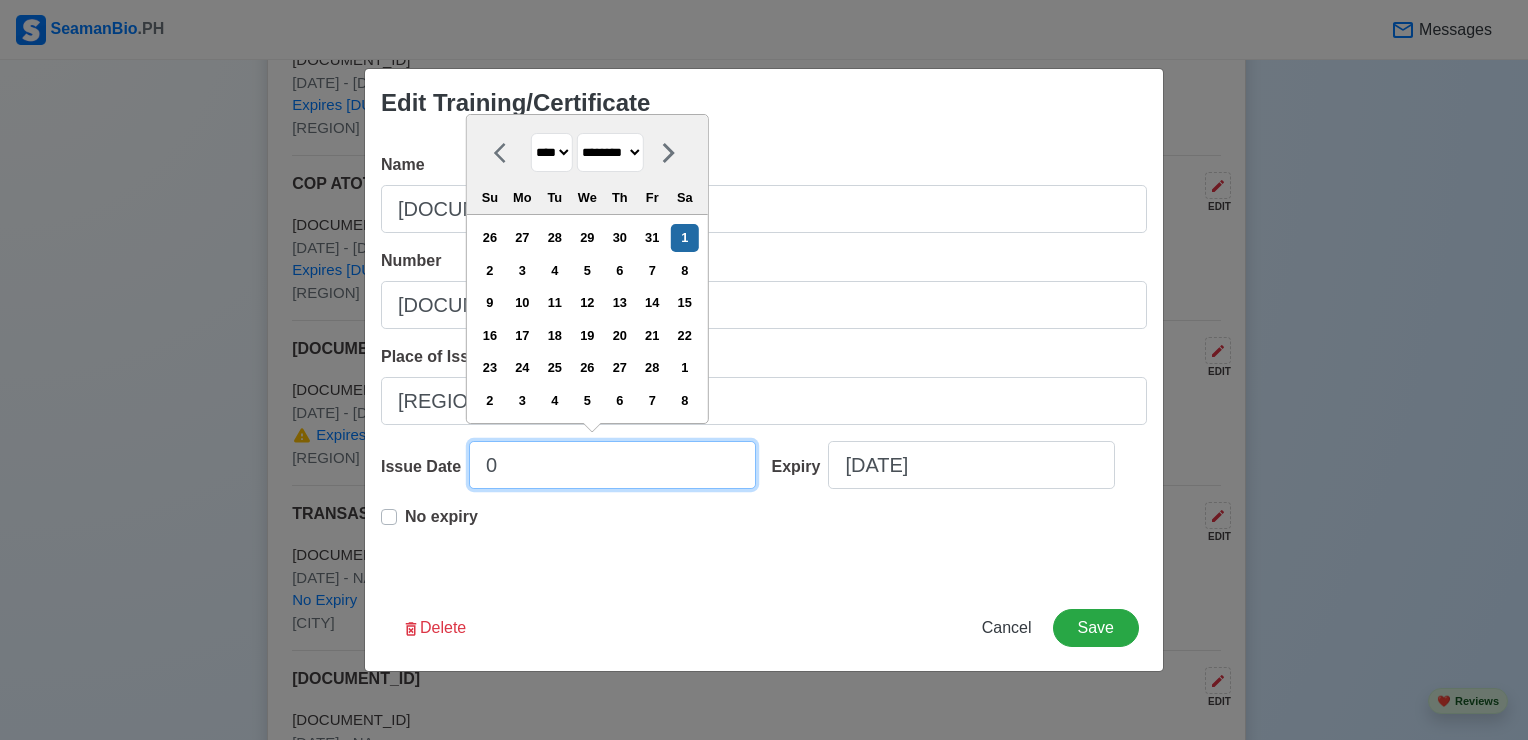 type 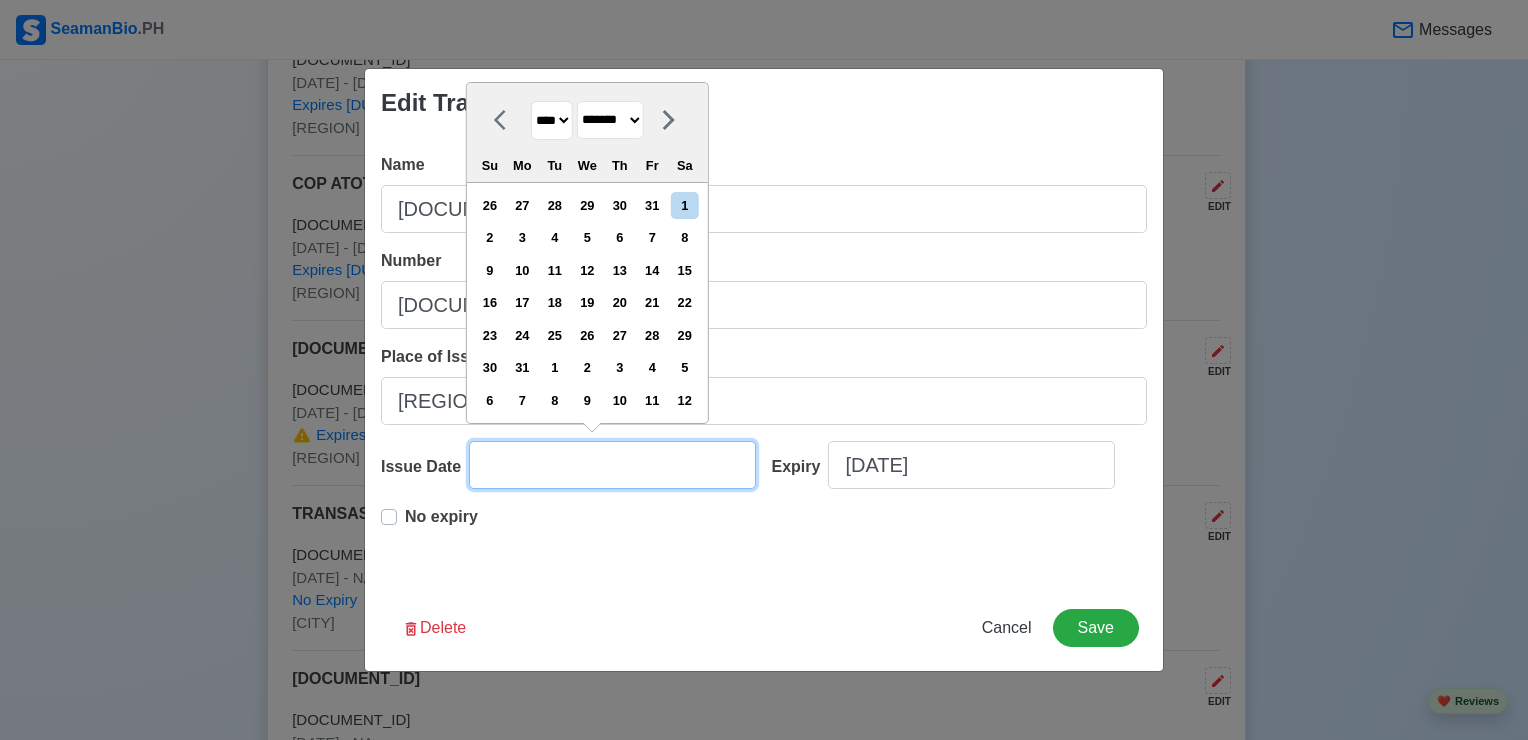paste on "[DATE]" 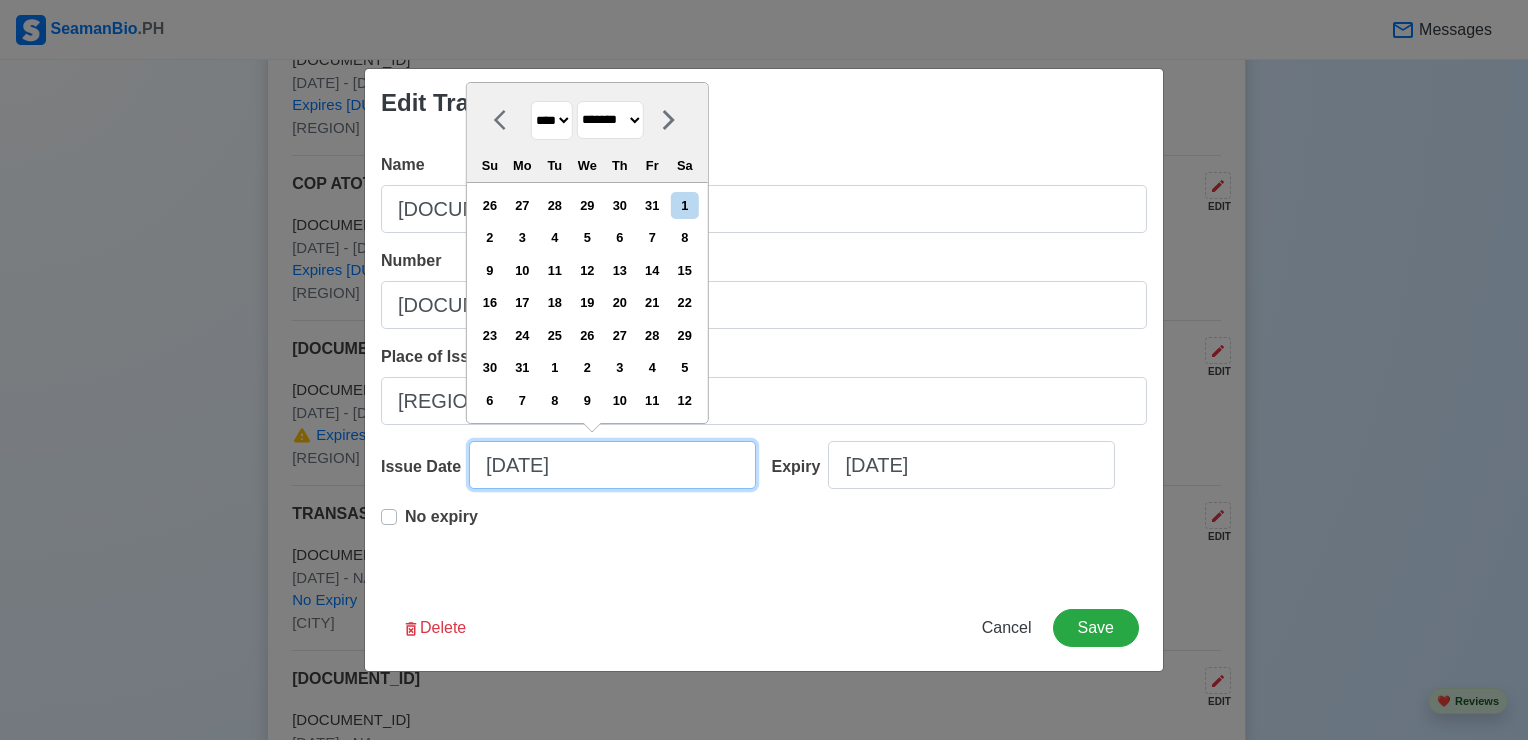 select on "****" 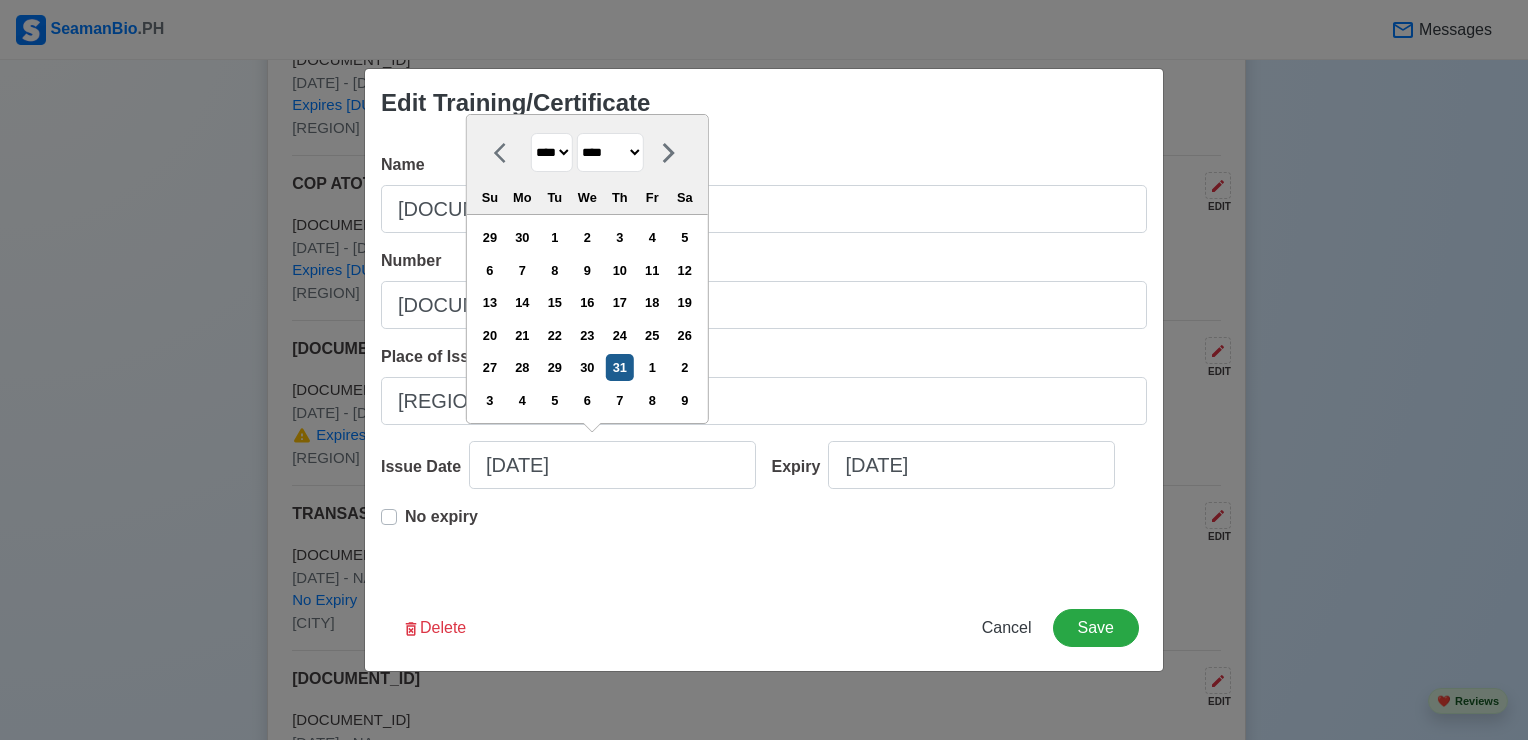 click on "31" at bounding box center [619, 367] 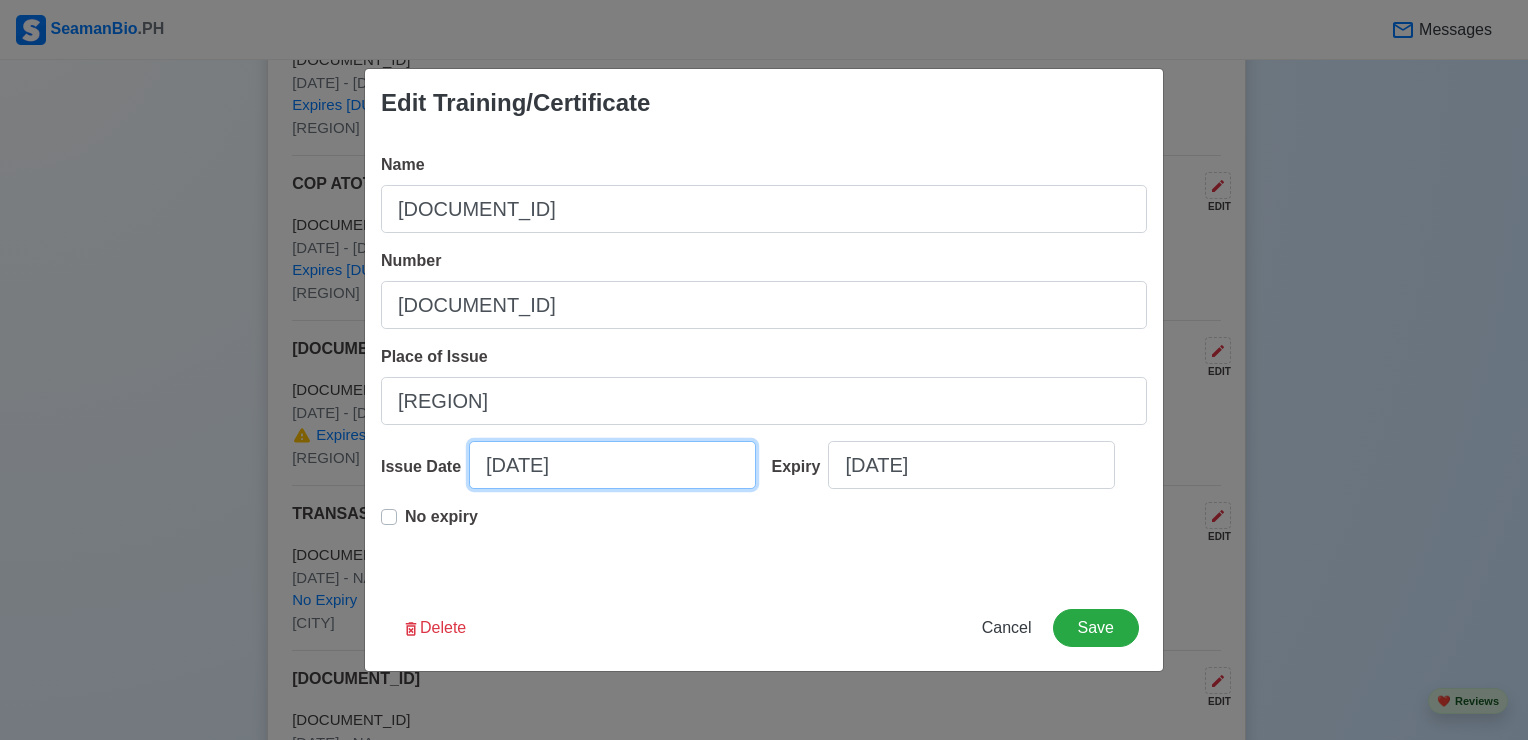 select on "****" 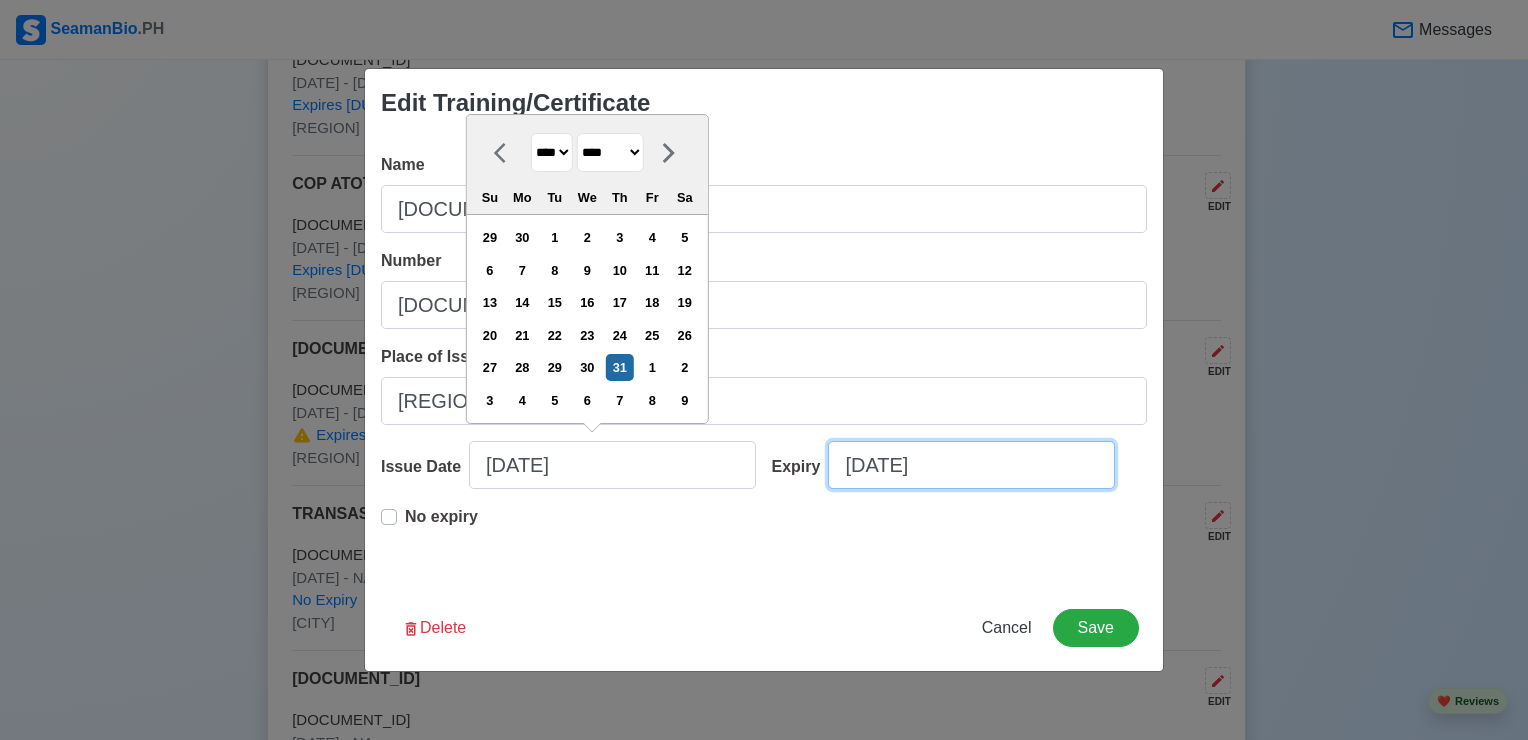 select on "****" 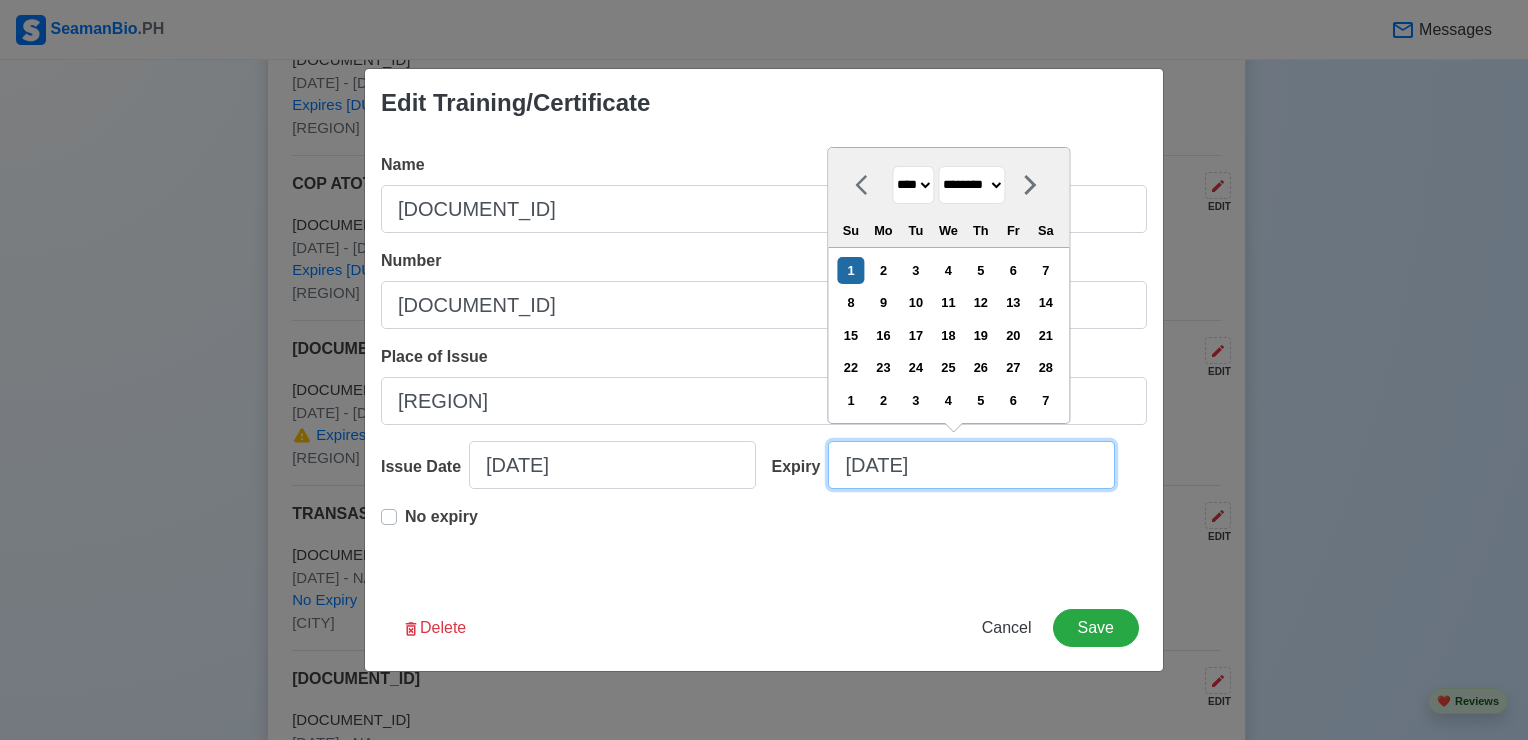 click on "[DATE]" at bounding box center (971, 465) 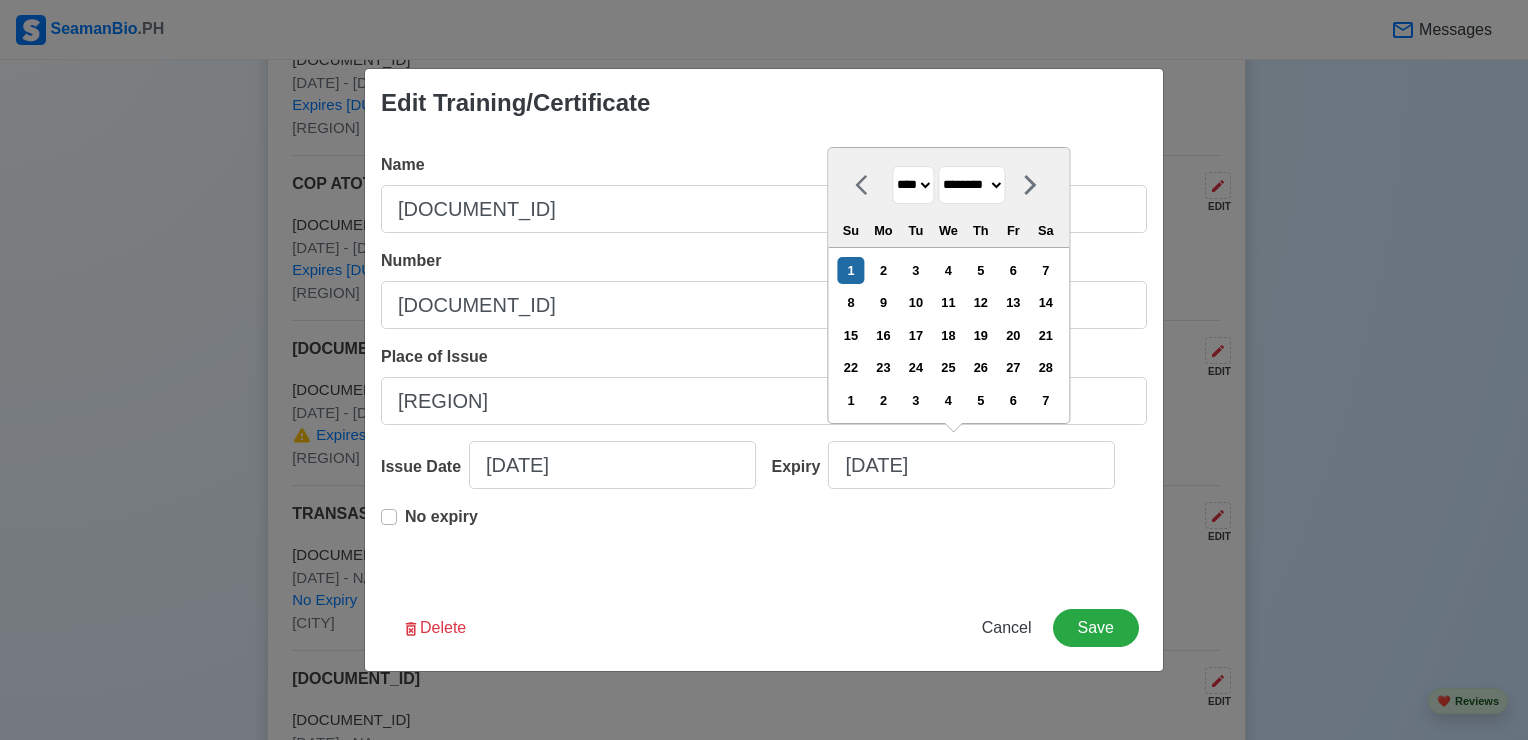 click on "**** **** **** **** **** **** **** **** **** **** **** **** **** **** **** **** **** **** **** **** **** **** **** **** **** **** **** **** **** **** **** **** **** **** **** **** **** **** **** **** **** **** **** **** **** **** **** **** **** **** **** **** **** **** **** **** **** **** **** **** **** **** **** **** **** **** **** **** **** **** **** **** **** **** **** **** **** **** **** **** **** **** **** **** **** **** **** **** **** **** **** **** **** **** **** **** **** **** **** **** **** **** **** **** **** **** **** **** **** **** **** **** **** **** **** **** **** **** **** **** ****" at bounding box center (913, 185) 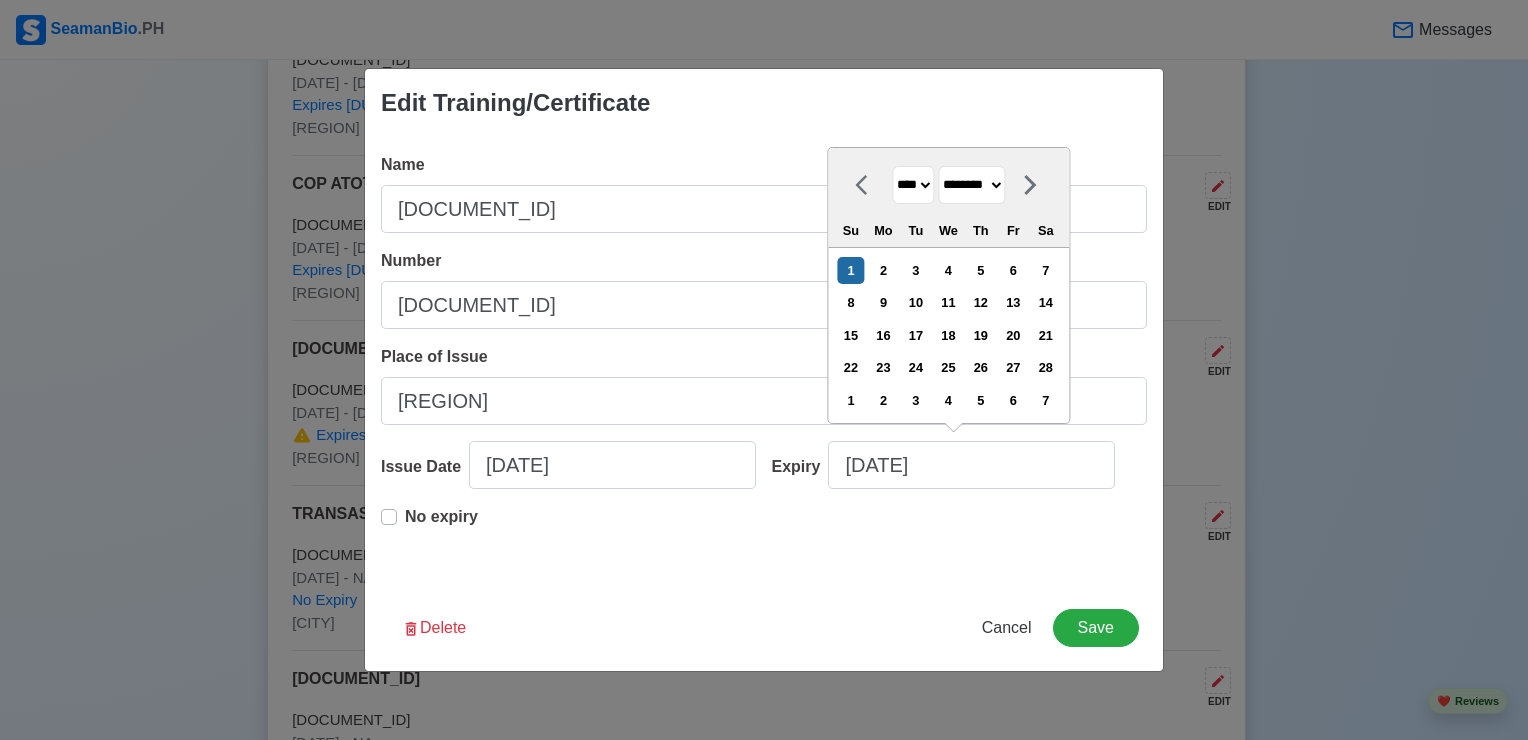 select on "****" 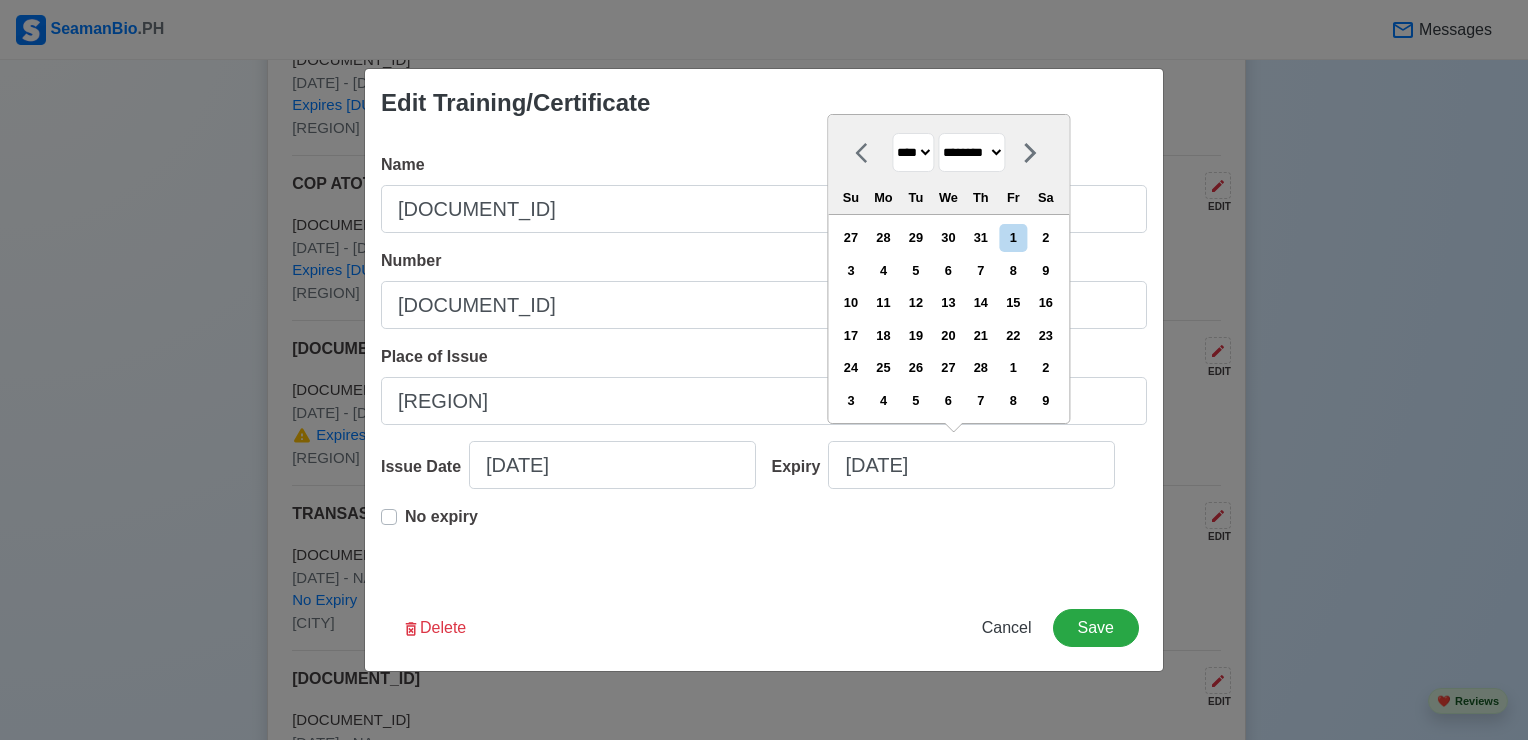 click on "******* ******** ***** ***** *** **** **** ****** ********* ******* ******** ********" at bounding box center (971, 152) 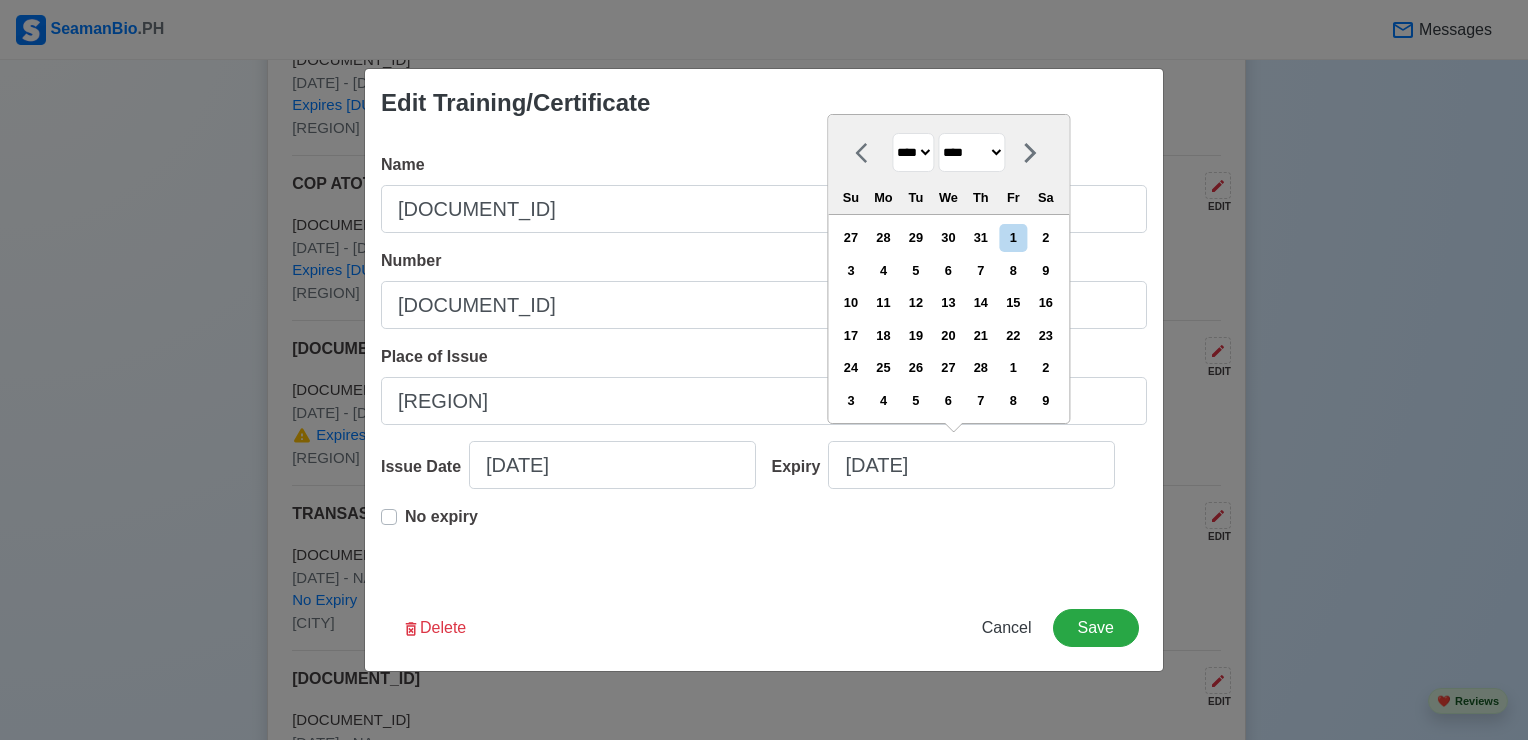 click on "******* ******** ***** ***** *** **** **** ****** ********* ******* ******** ********" at bounding box center [971, 152] 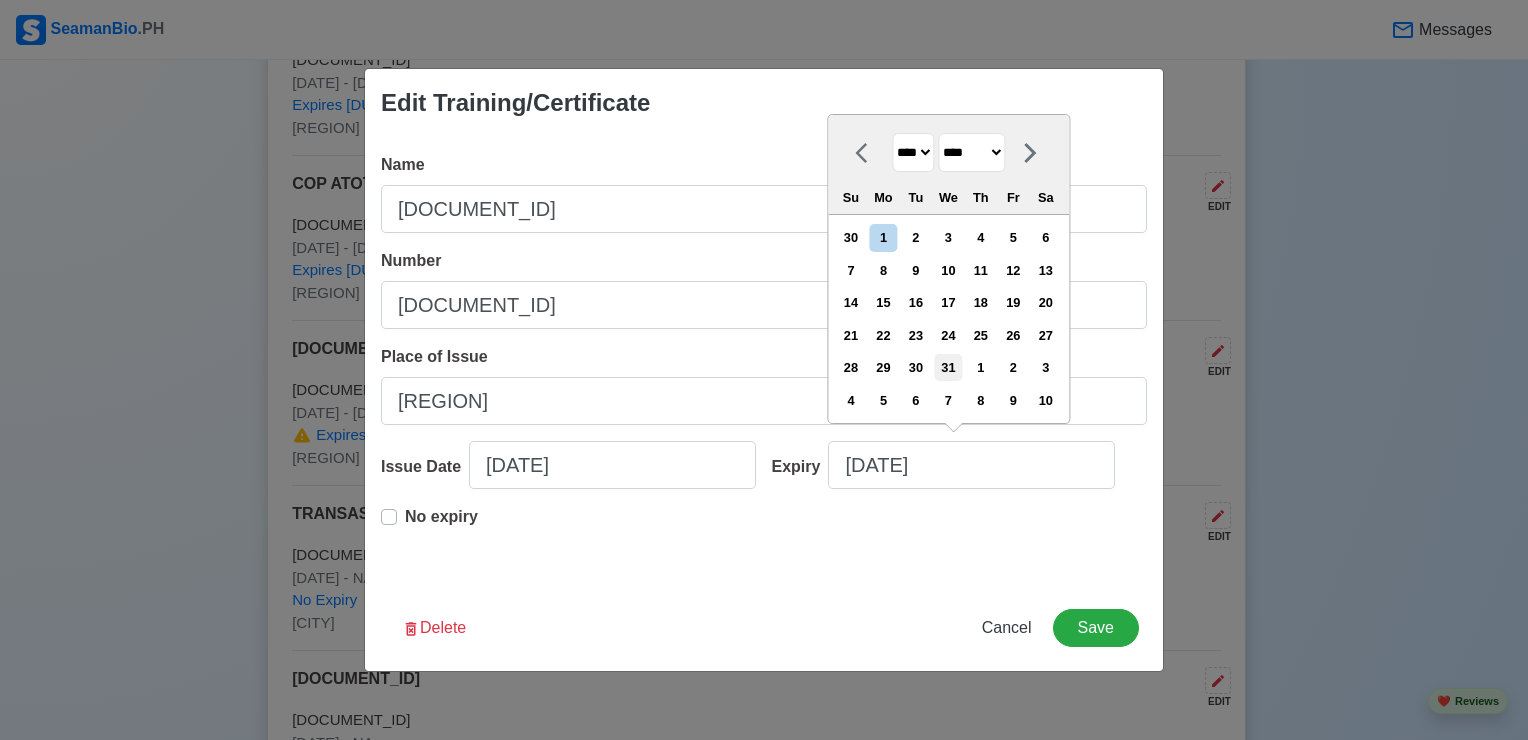 click on "31" at bounding box center (948, 367) 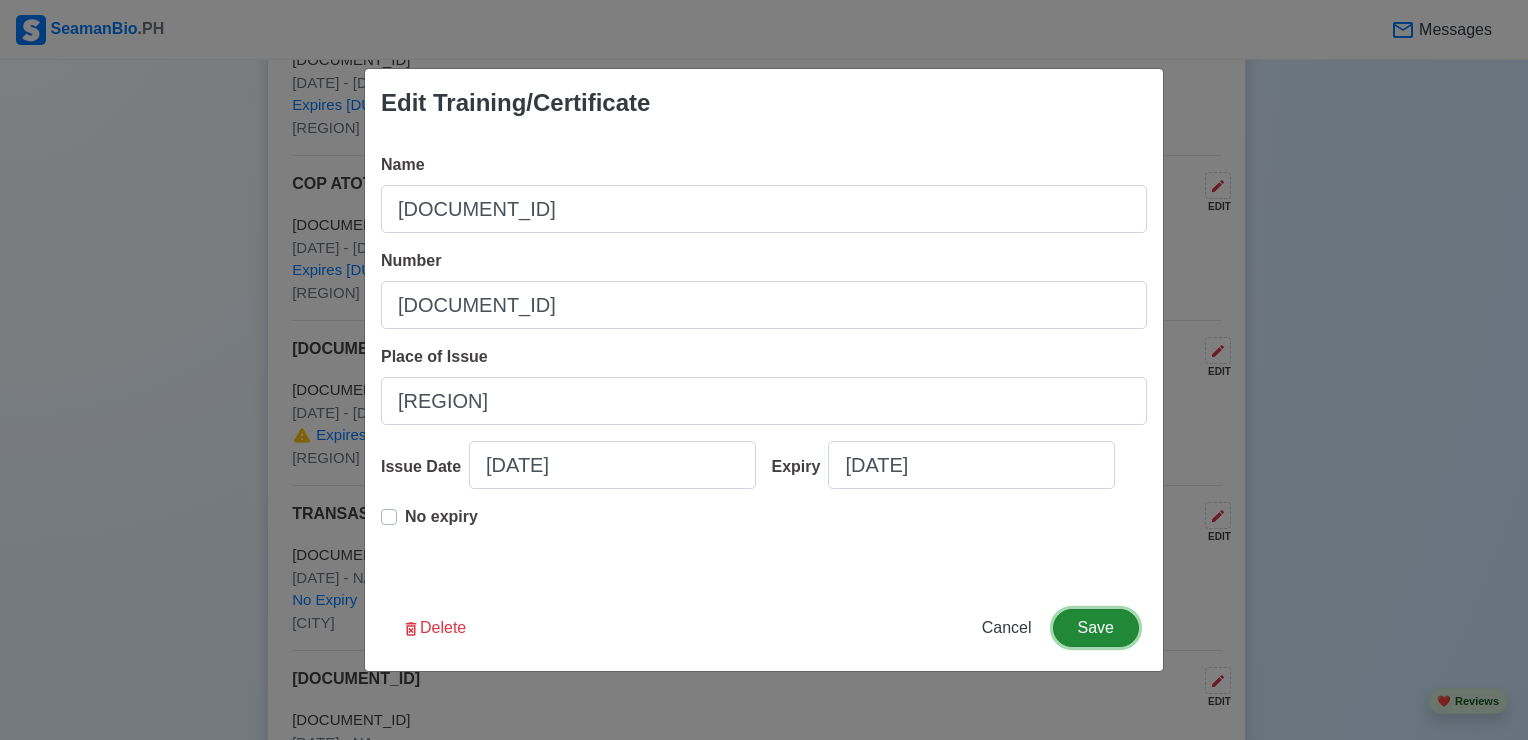 click on "Save" at bounding box center [1096, 628] 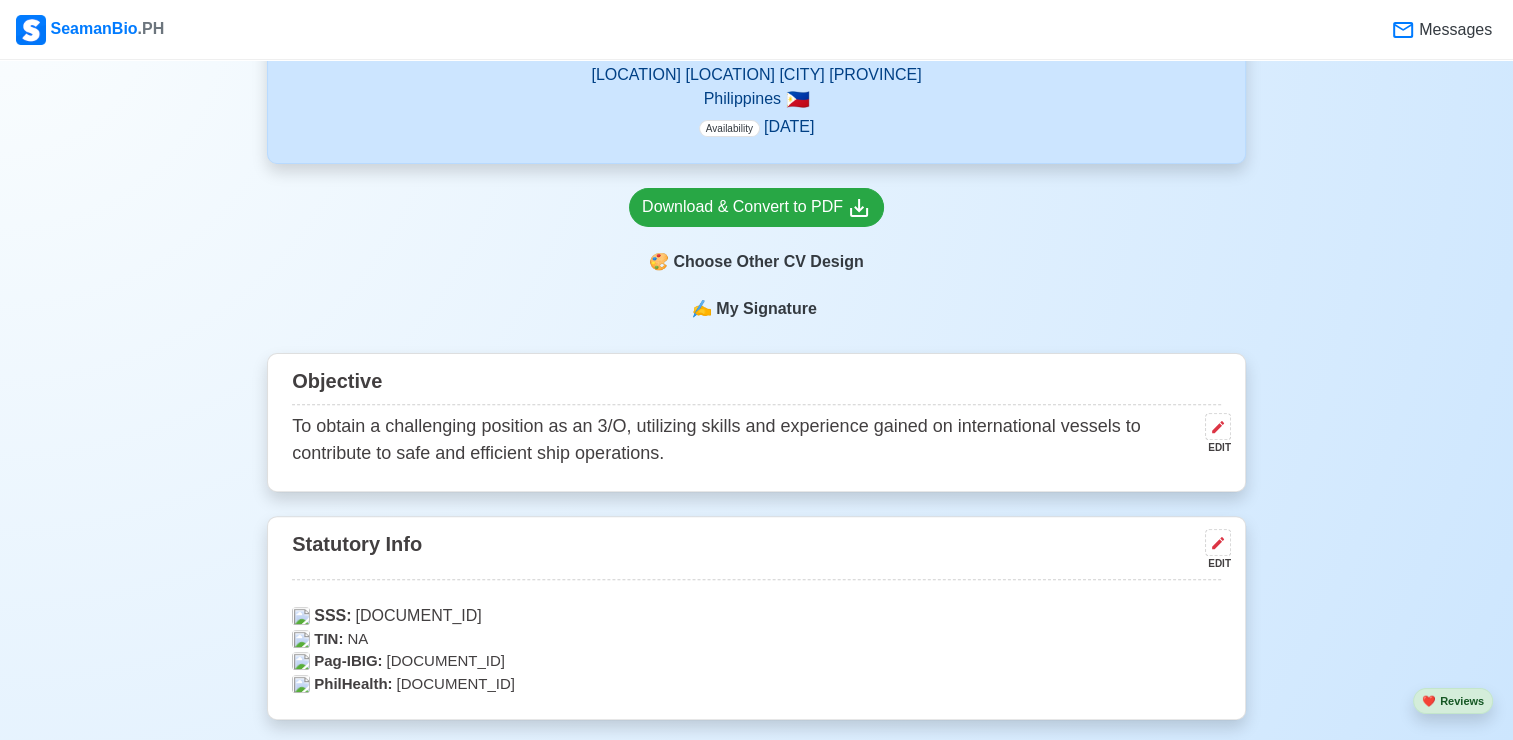 scroll, scrollTop: 616, scrollLeft: 0, axis: vertical 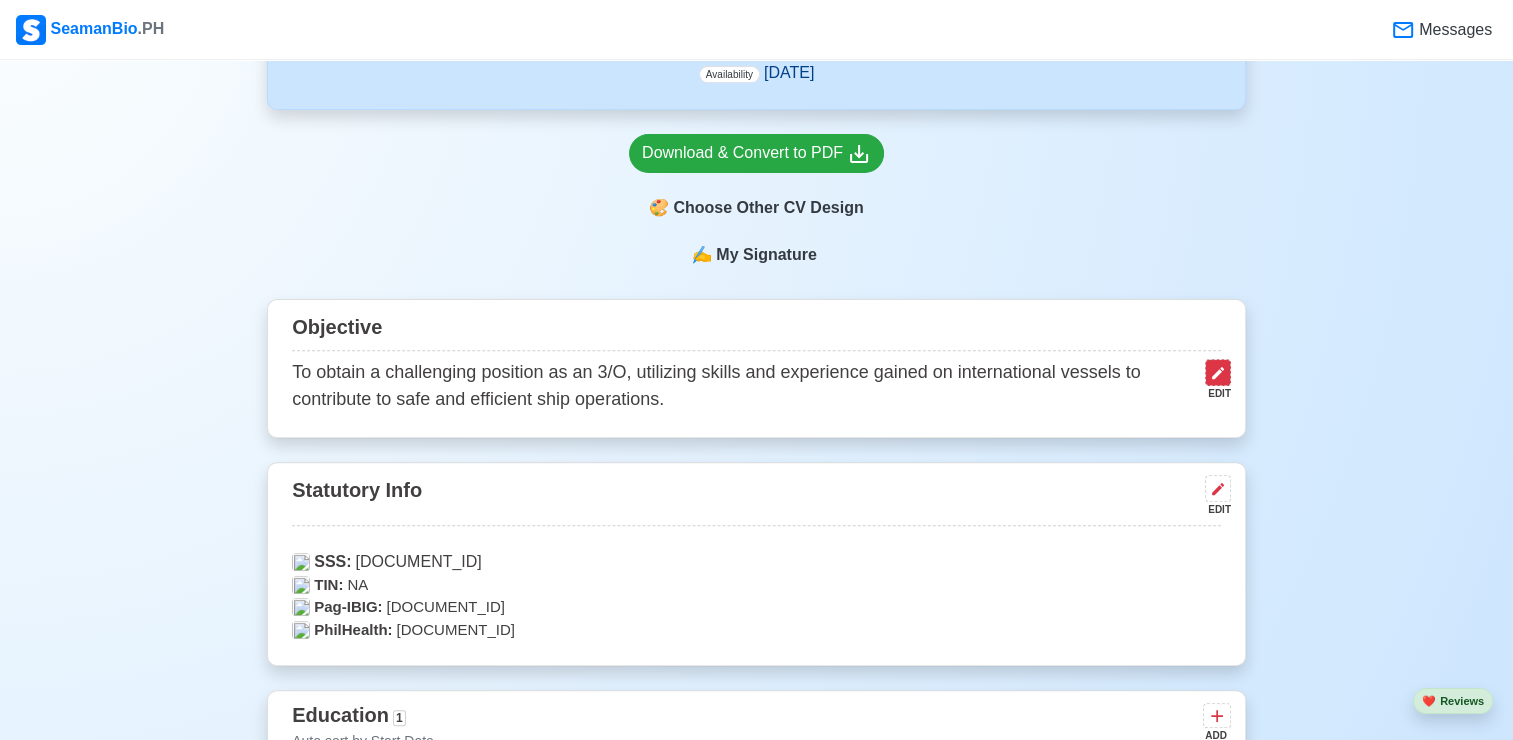 click 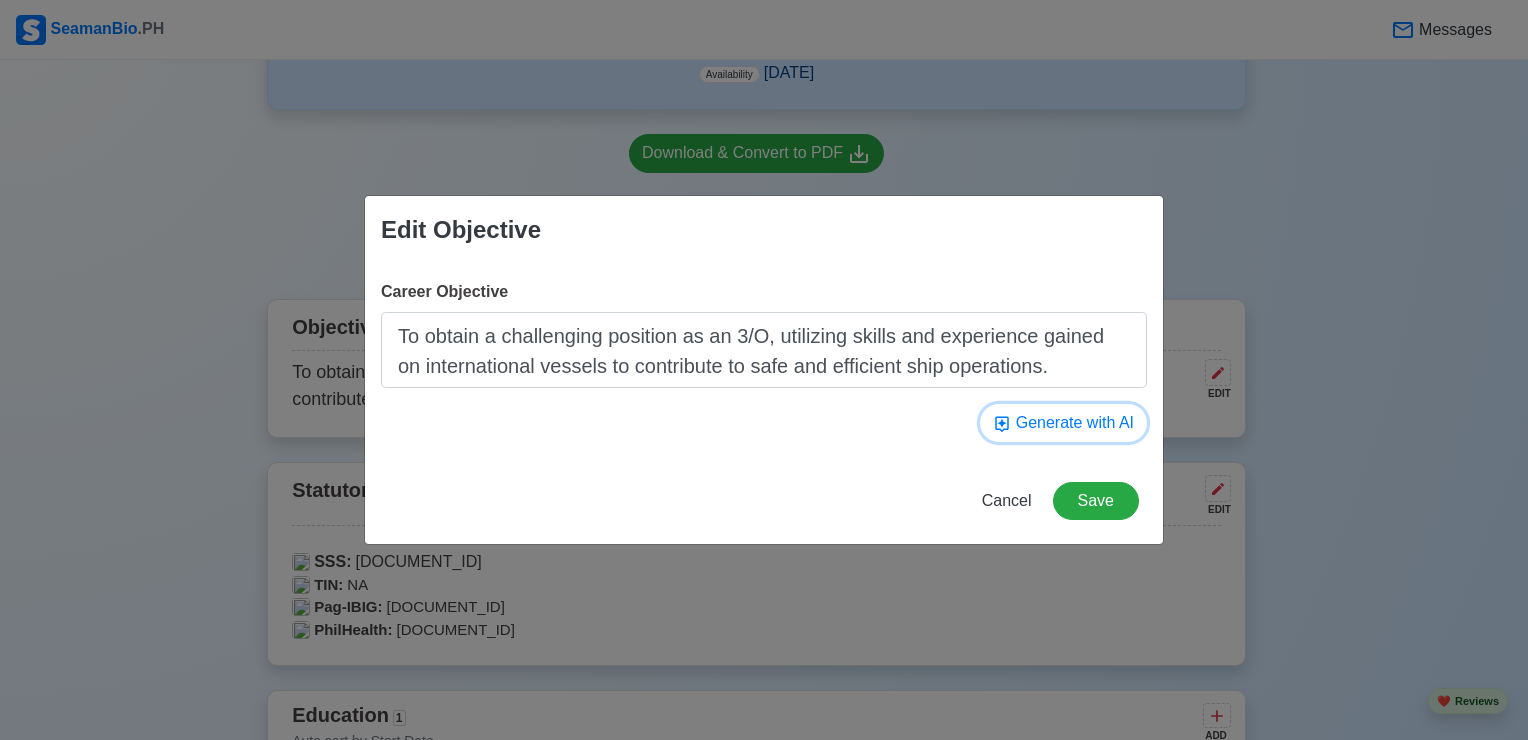 click on "Generate with AI" at bounding box center [1063, 423] 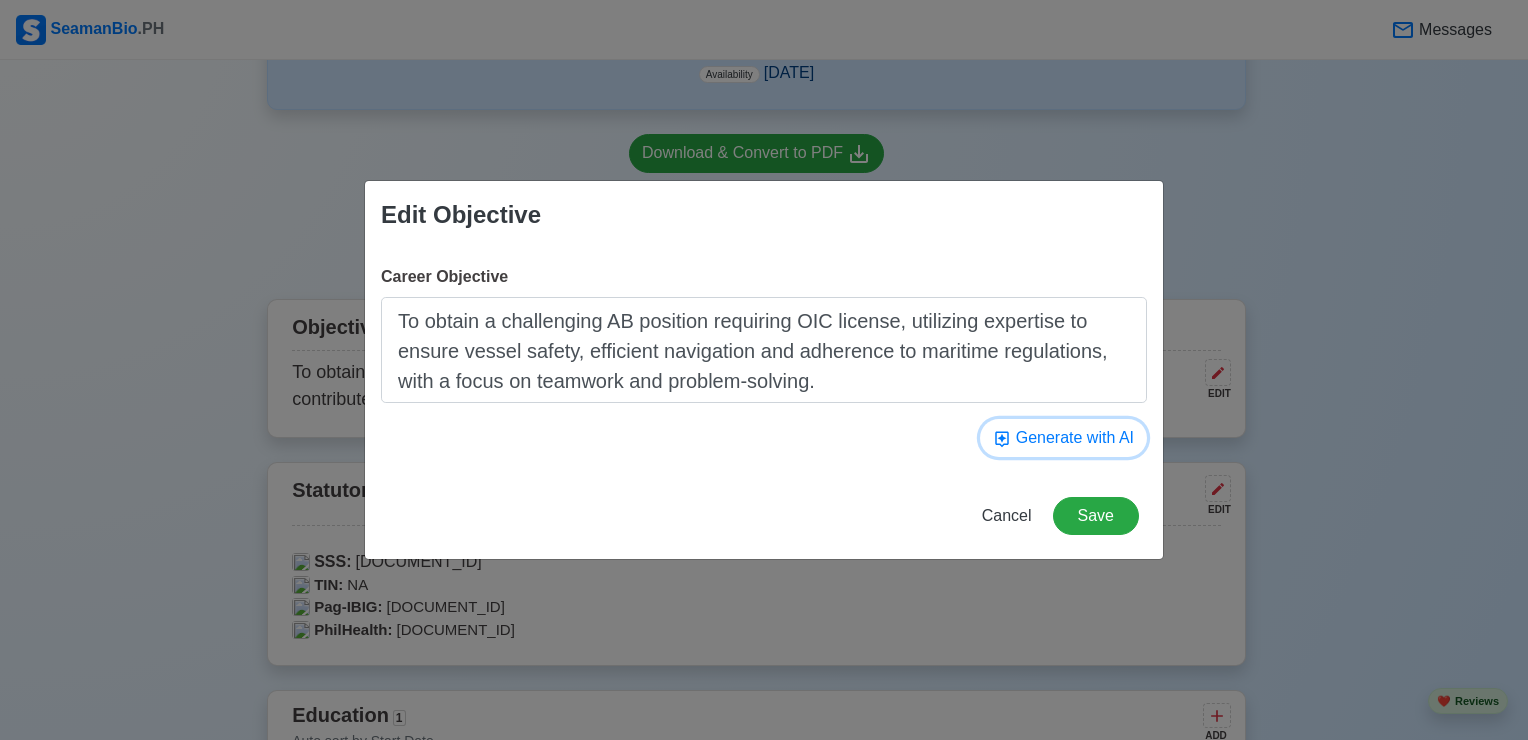 click on "Generate with AI" at bounding box center [1063, 438] 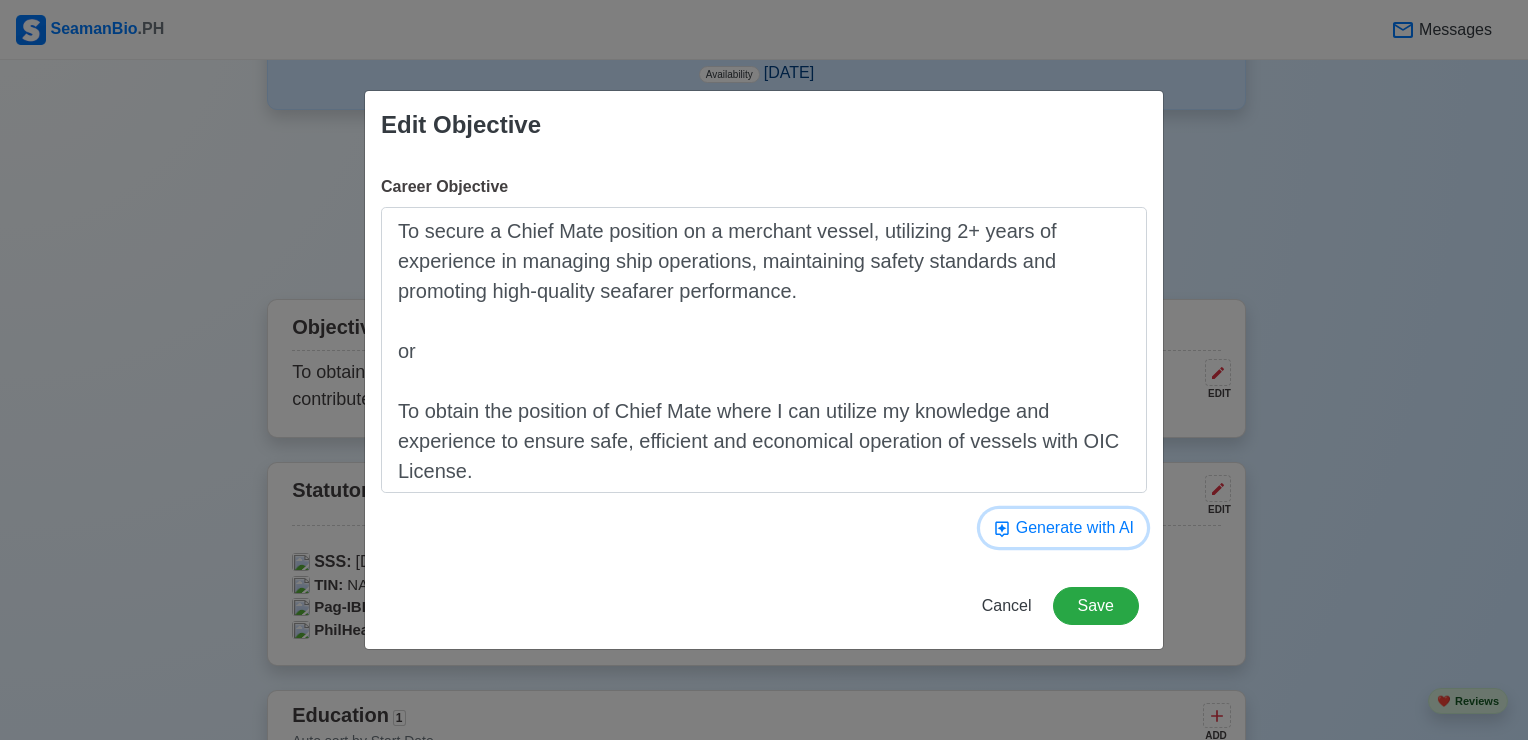 click on "Generate with AI" at bounding box center (1063, 528) 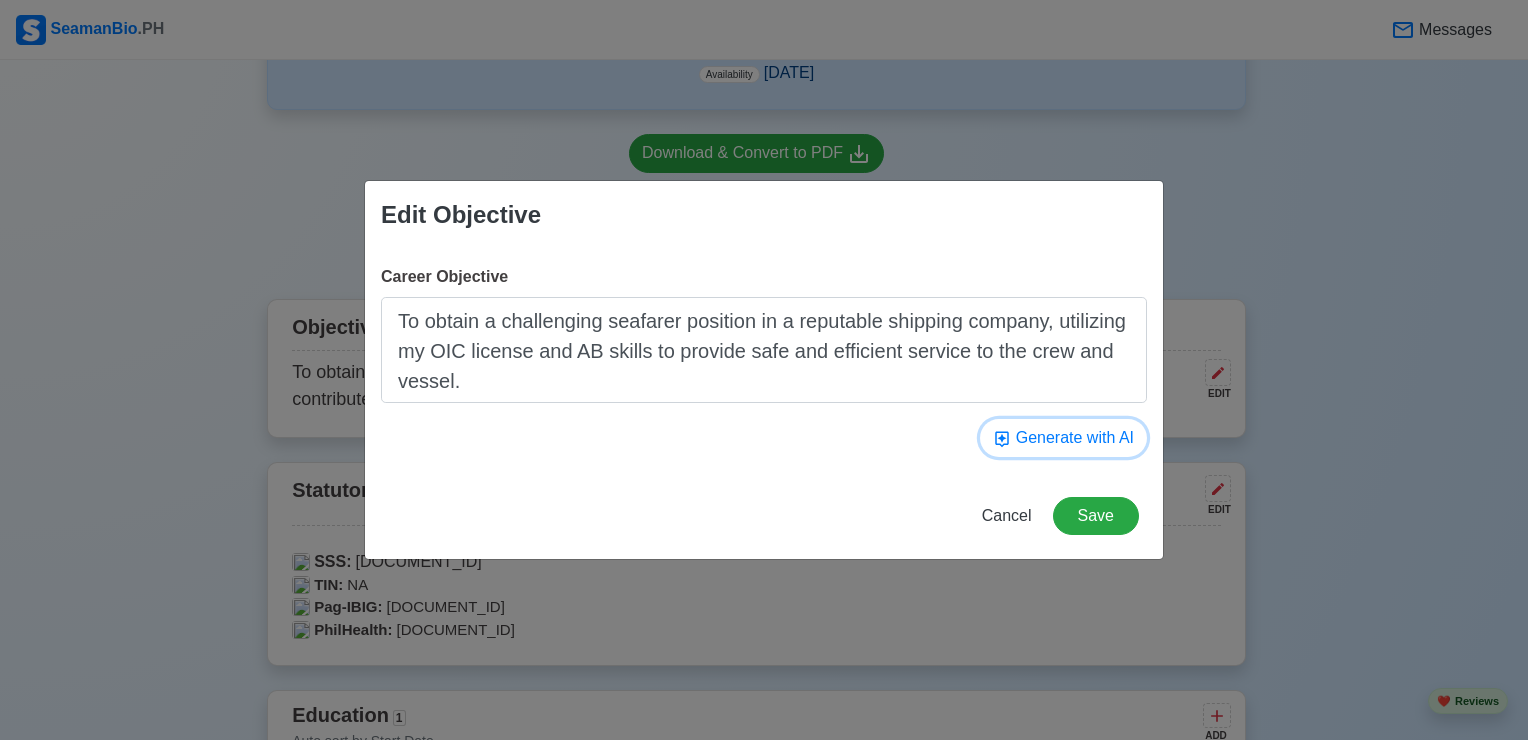 click on "Generate with AI" at bounding box center (1063, 438) 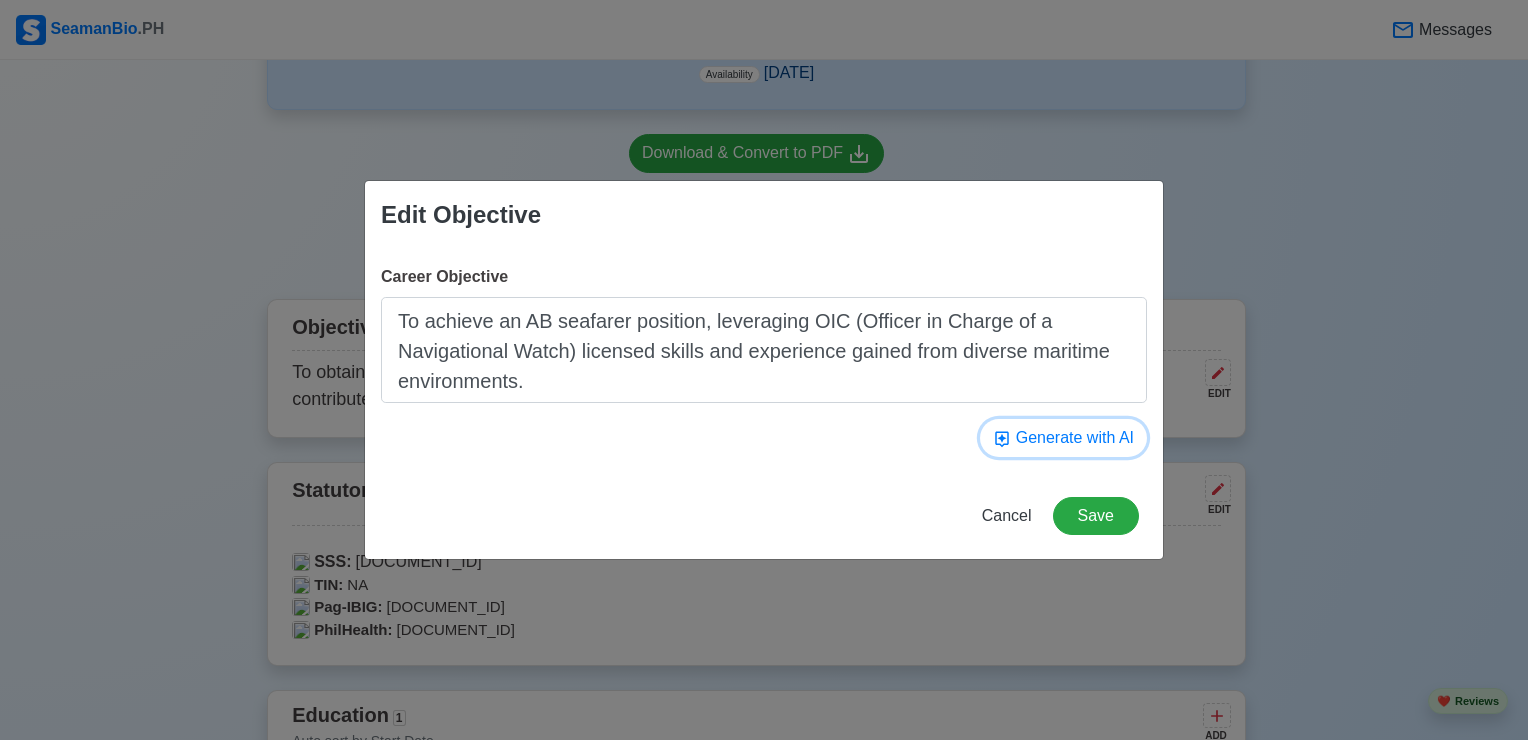 click on "Generate with AI" at bounding box center [1063, 438] 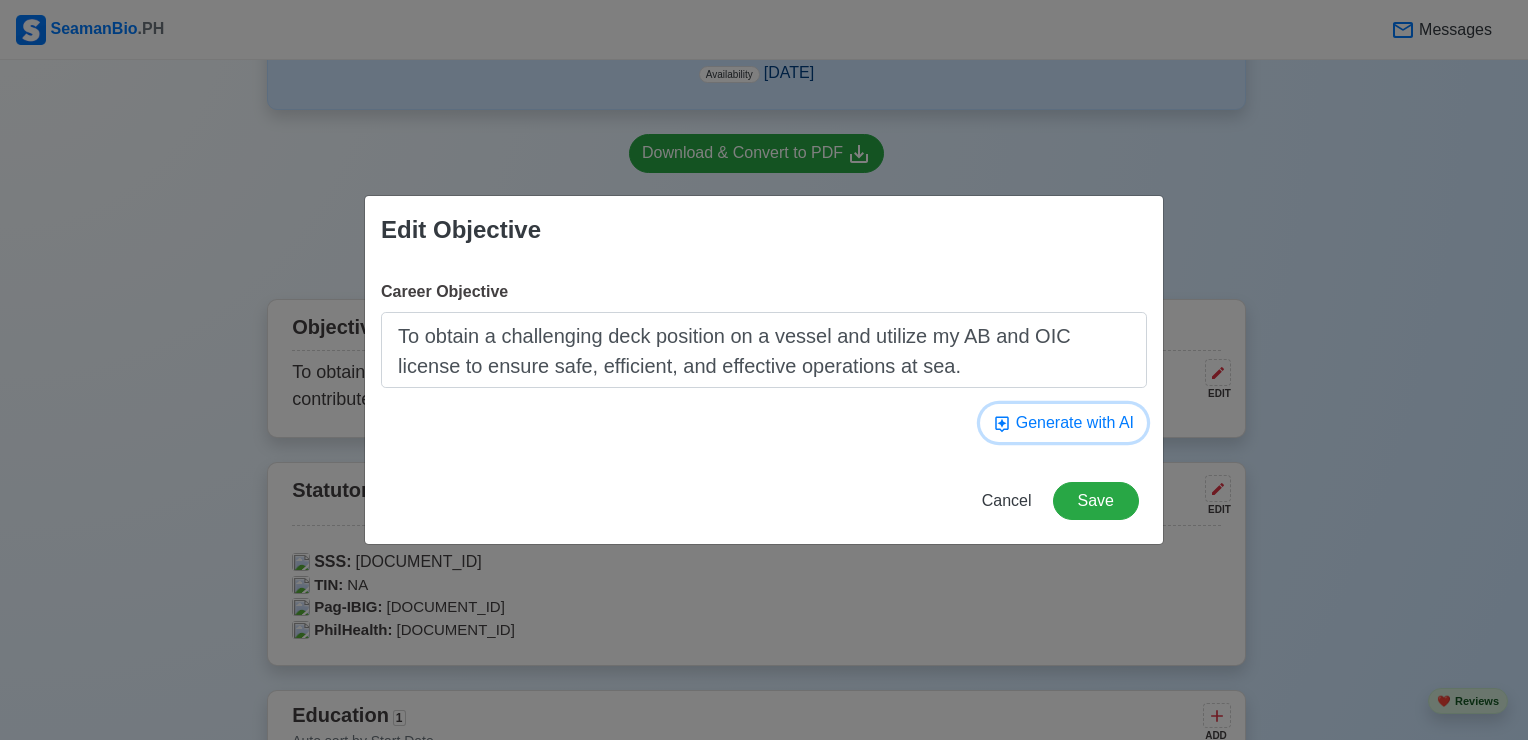 click on "Generate with AI" at bounding box center (1063, 423) 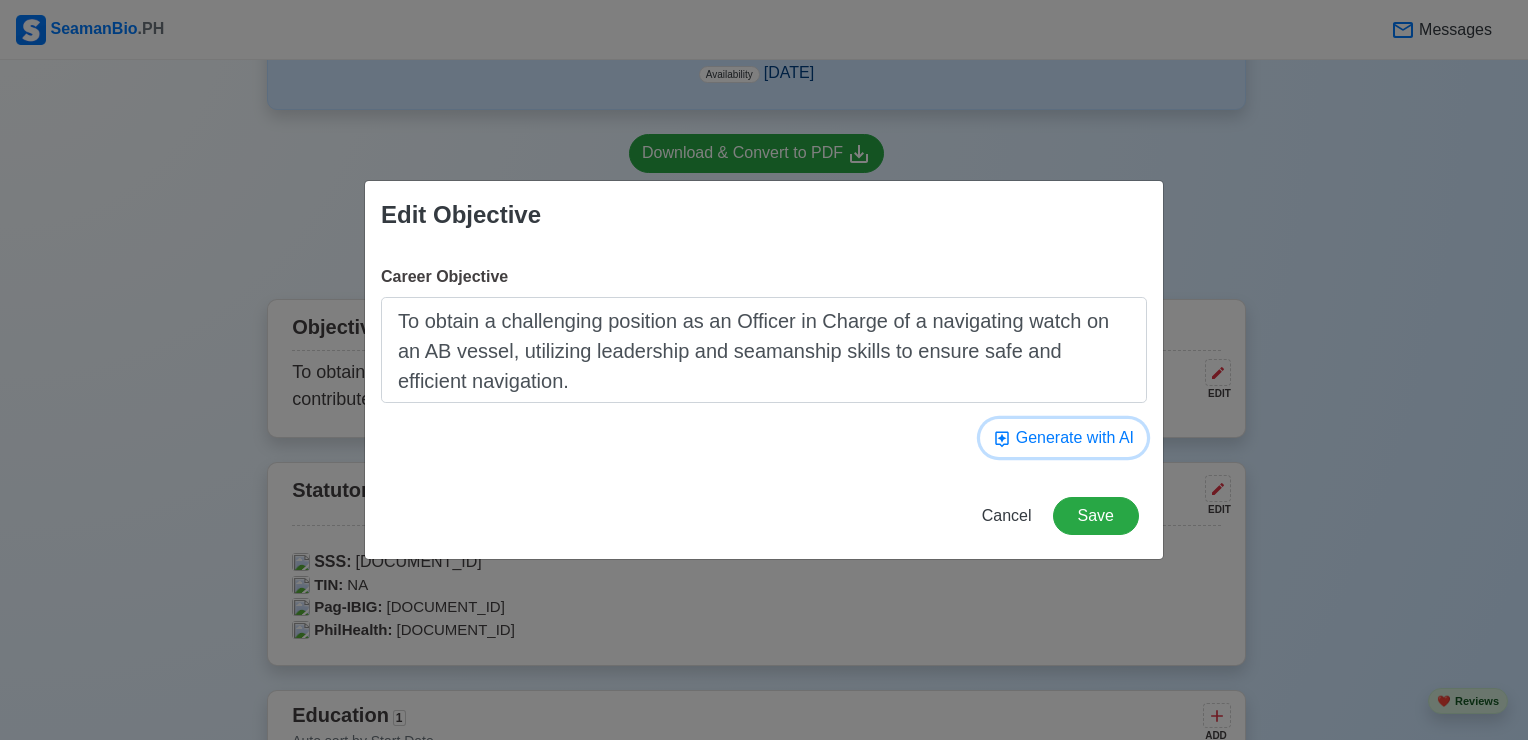 click on "Generate with AI" at bounding box center [1063, 438] 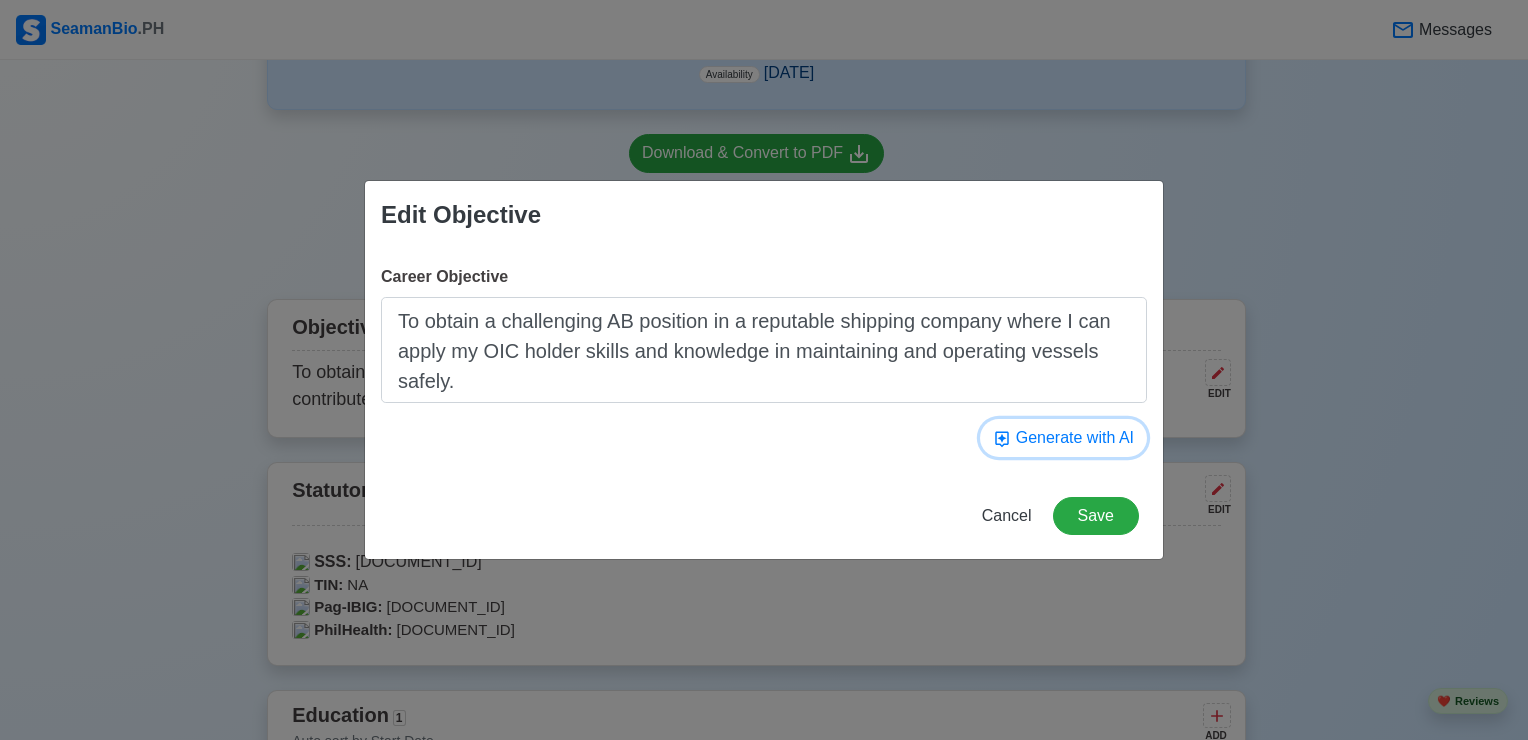 click on "Generate with AI" at bounding box center (1063, 438) 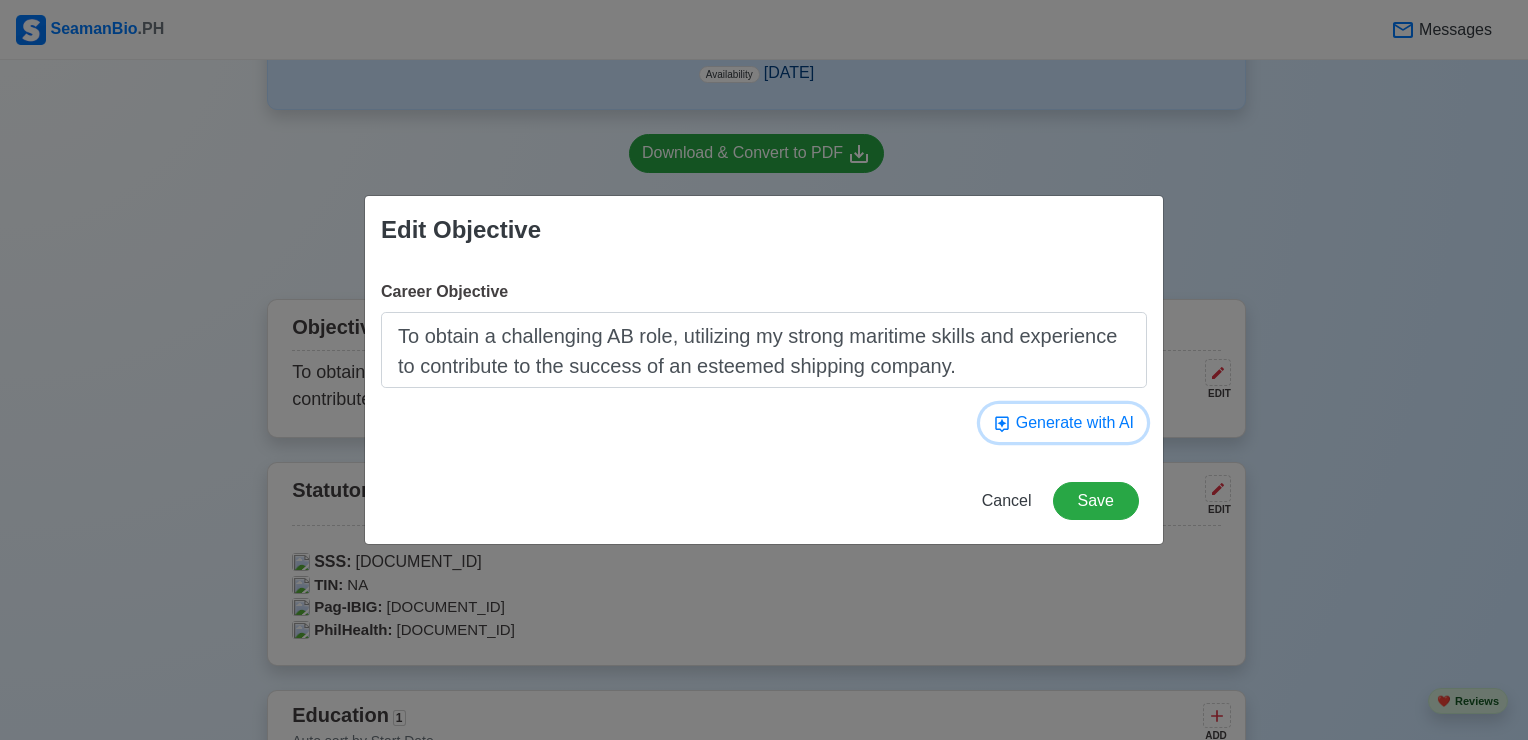 click on "Generate with AI" at bounding box center (1063, 423) 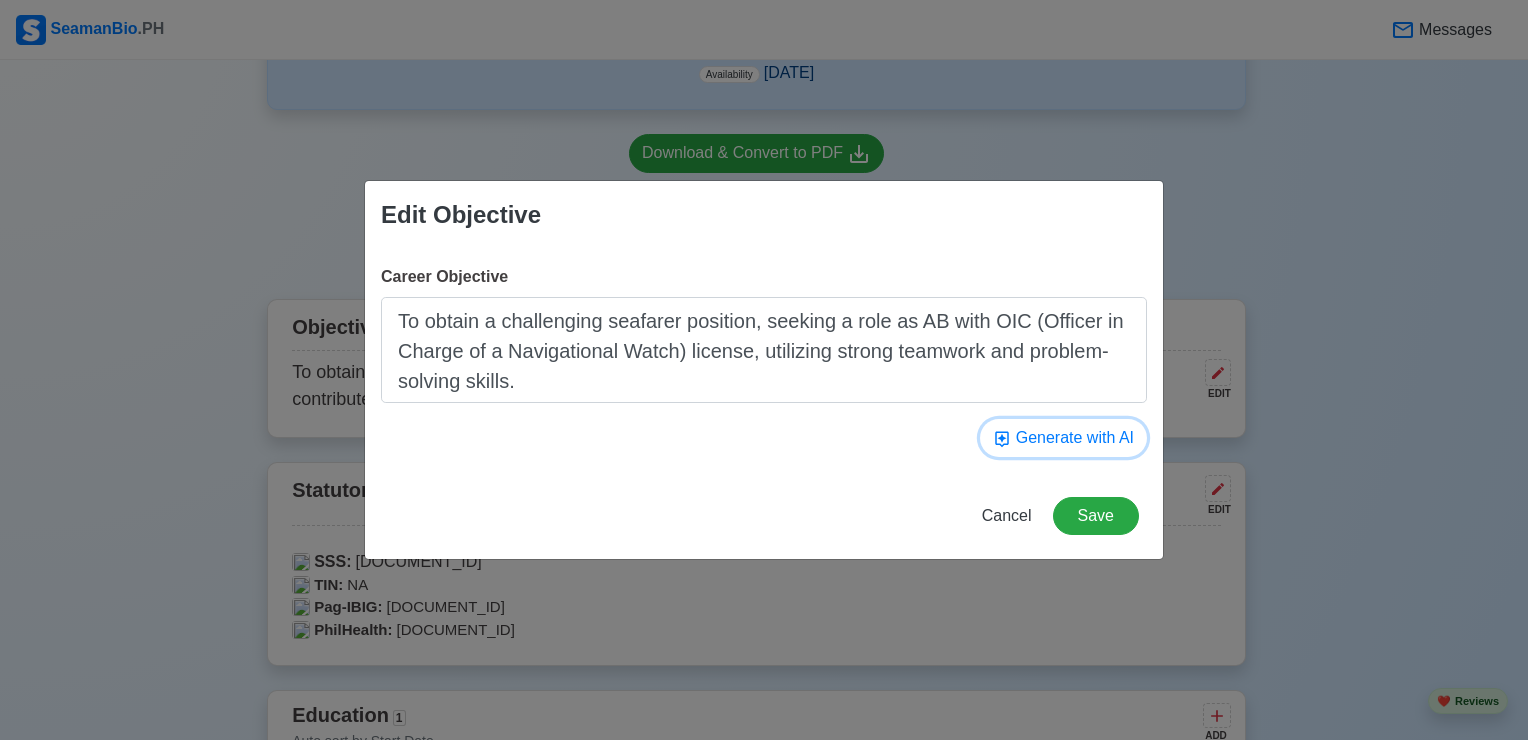 click on "Generate with AI" at bounding box center [1063, 438] 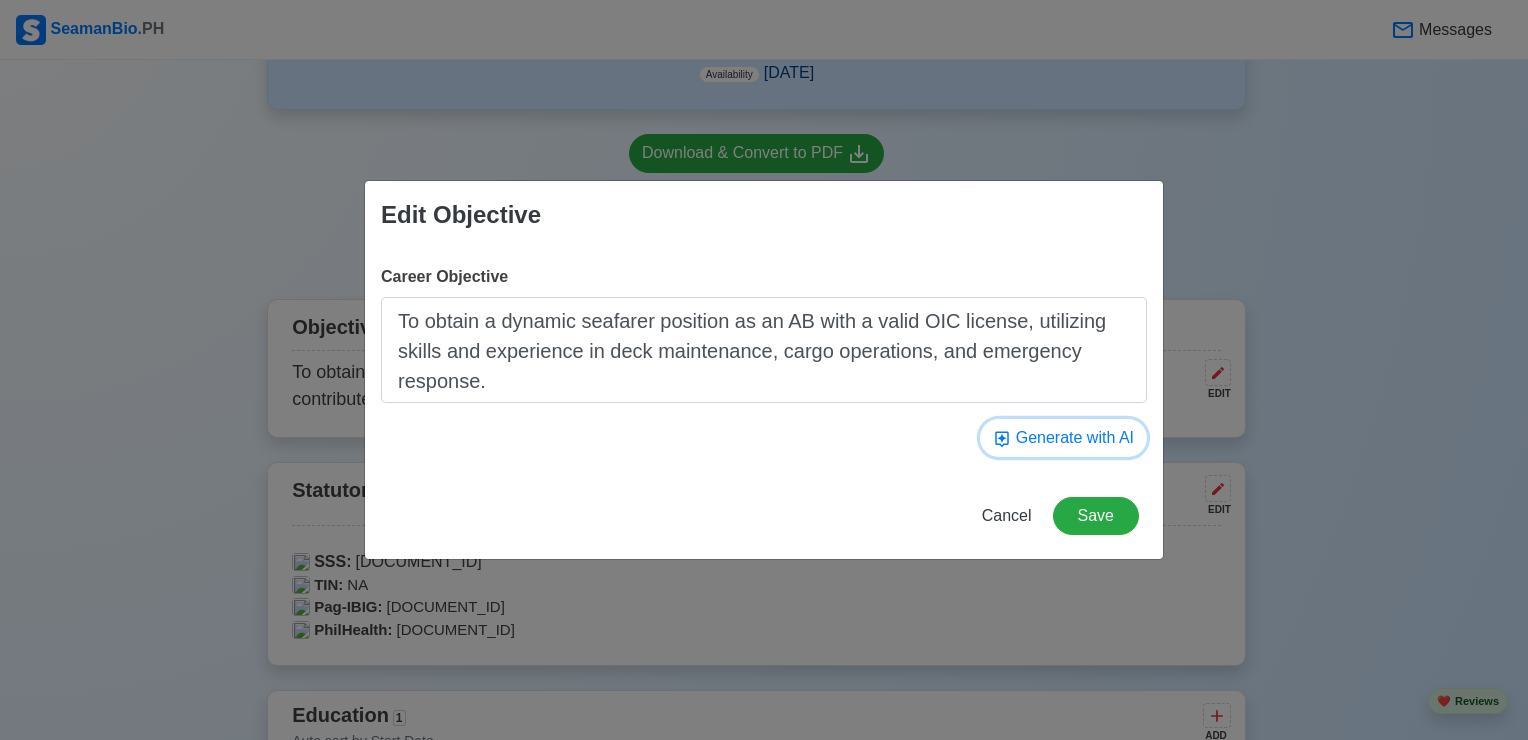 click on "Generate with AI" at bounding box center (1063, 438) 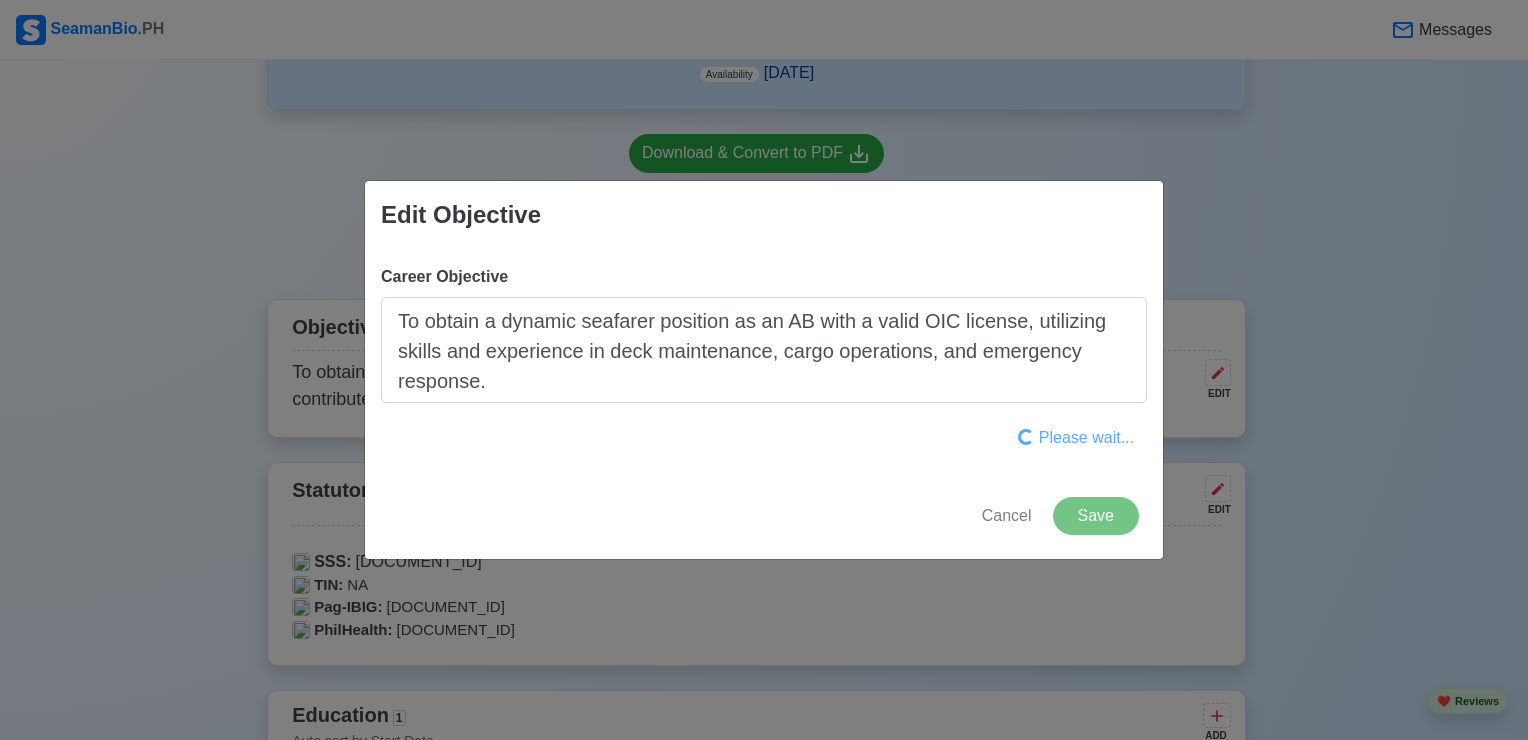 type on "To contribute expertise and skills as an AB seafarer with OIC license, responsible for cargo operations, vessel maintenance, and ensuring compliance with maritime regulations while ensuring safe navigation." 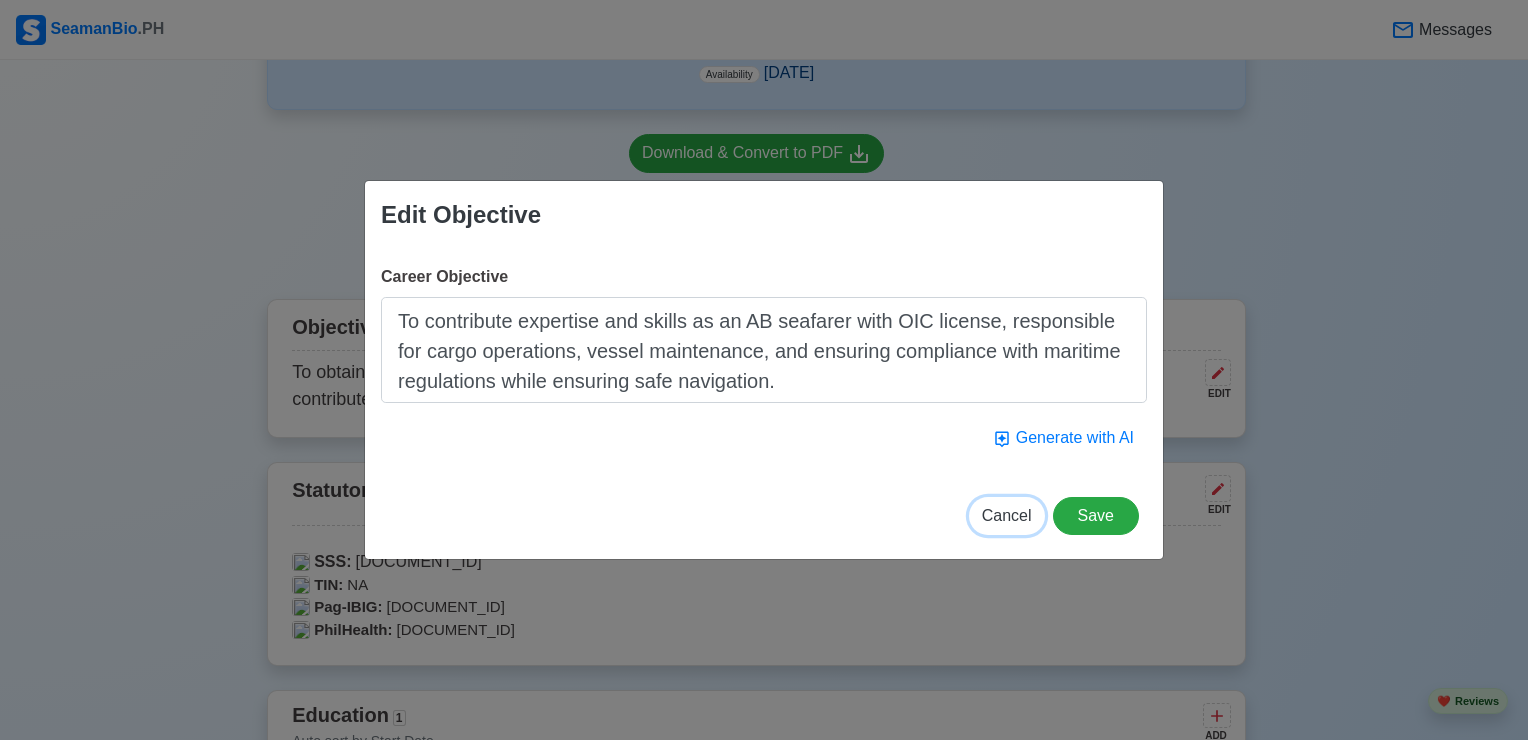 click on "Cancel" at bounding box center (1007, 516) 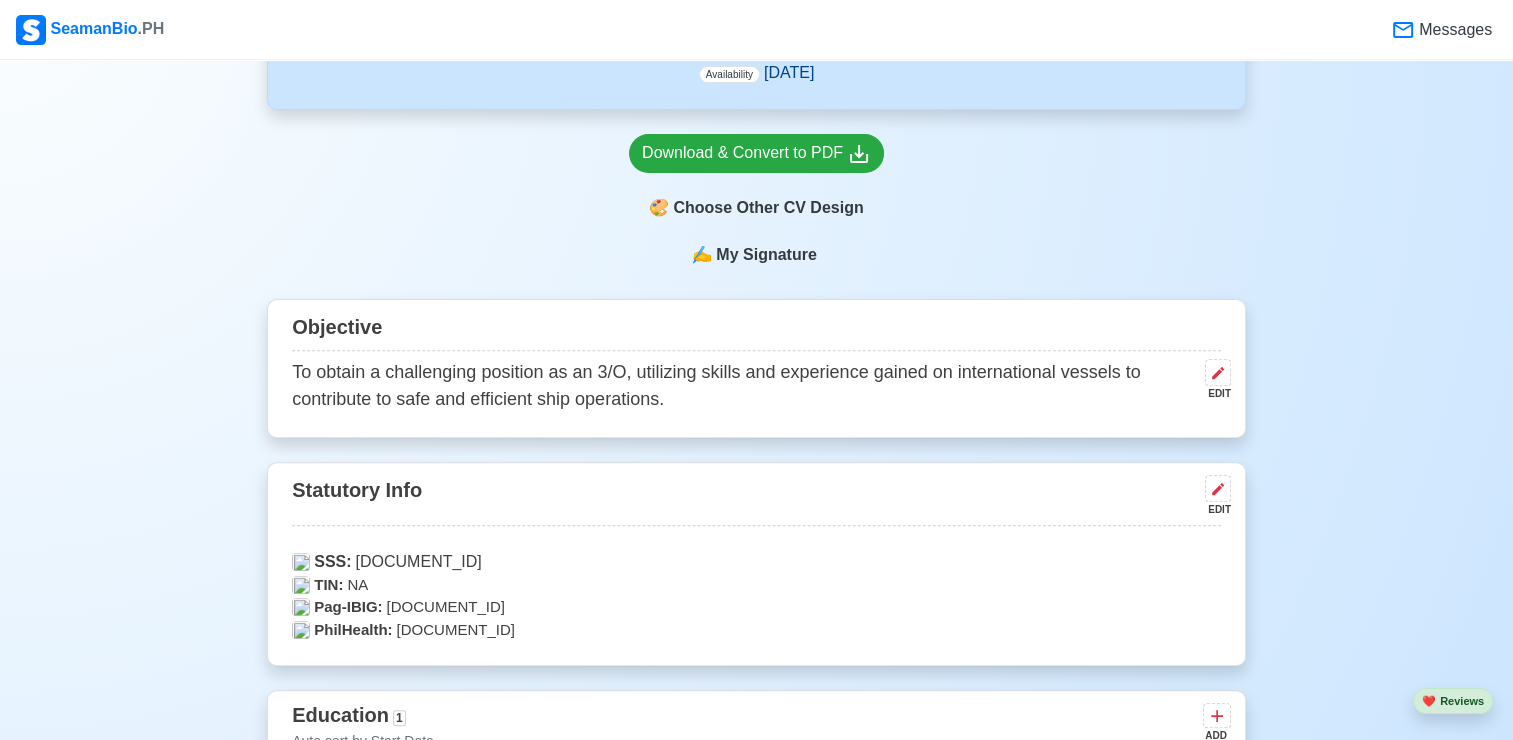 click on "New 🧑🏻‍💻   Practice Interview 🏬   Apply to Agencies 🔥 Apply Jobs 🚢   Log My Travels Change Upload [FULL_NAME] Edit AB WITH OIC LICENSE Actively Looking for Job (10 yrs experience in rank) SRN  [PHONE] [EMAIL] +[PHONE] [BIRTH_DATE]   •  35   yo Male  •  Married 173  cm •  73  kg [LOCATION] [CITY] [PROVINCE] Philippines   🇵🇭 Availability [DATE] Download & Convert to PDF 🎨 Choose Other CV Design ✍️ My Signature Objective To obtain a challenging position as an 3/O, utilizing skills and experience gained on international vessels to contribute to safe and efficient ship operations. EDIT Statutory Info EDIT SSS: [DOCUMENT_ID] TIN: NA Pag-IBIG: [DOCUMENT_ID] PhilHealth: [DOCUMENT_ID] Education 1 Auto sort by Start Date. ADD [INSTITUTION_NAME] [CITY] [CITY] EDIT BSMT [DATE] - [DATE] Travel Documents 3 Passport, US Visa, Seaman Book, etc. ADD Passport EDIT [DOCUMENT_ID]	 [DATE] - [DATE] Expires [DURATION] [CITY] 3 2" at bounding box center (756, 4103) 